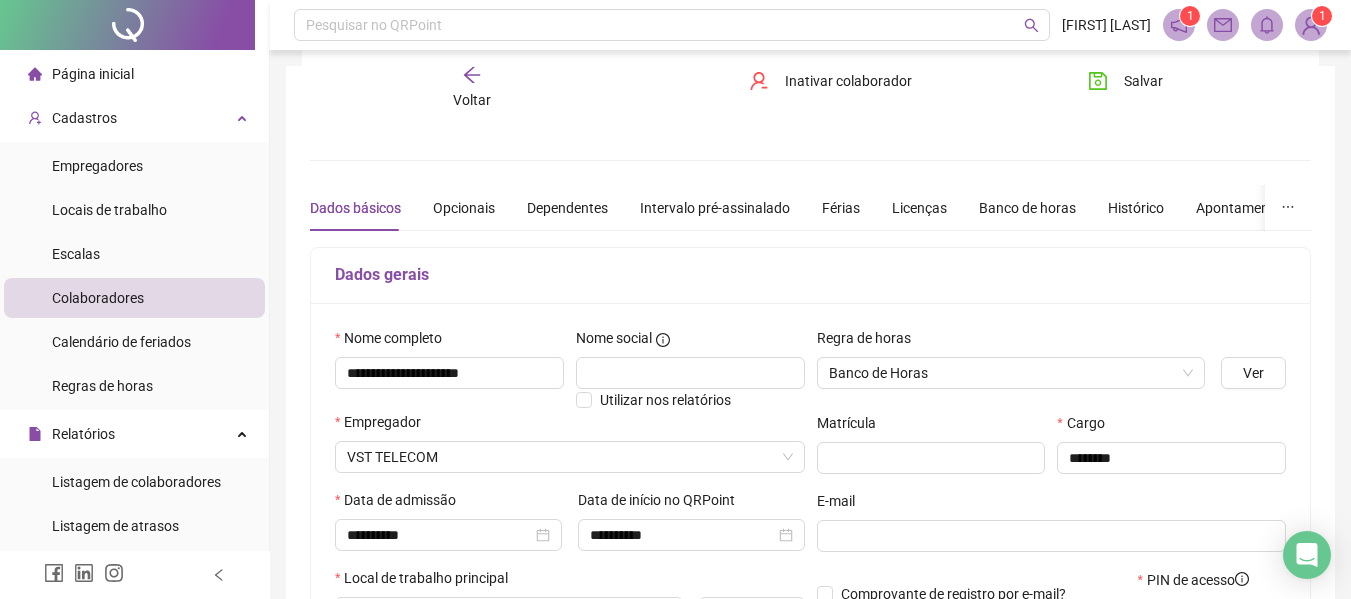 scroll, scrollTop: 200, scrollLeft: 0, axis: vertical 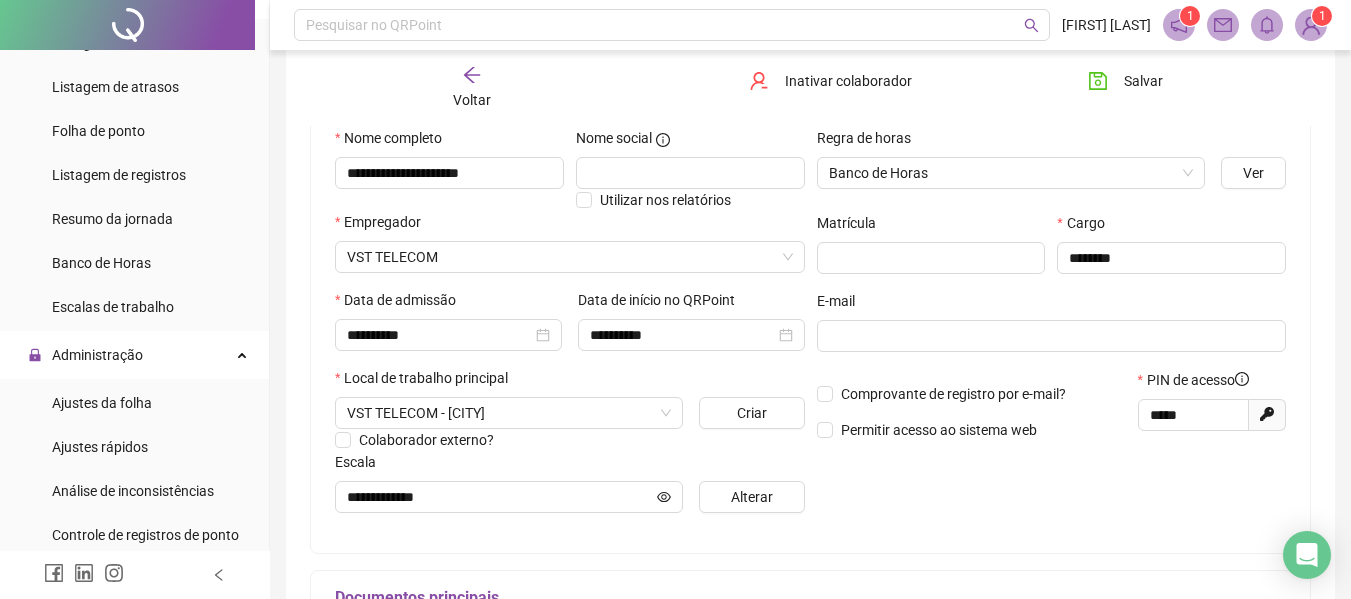 click on "Ajustes da folha" at bounding box center (102, 403) 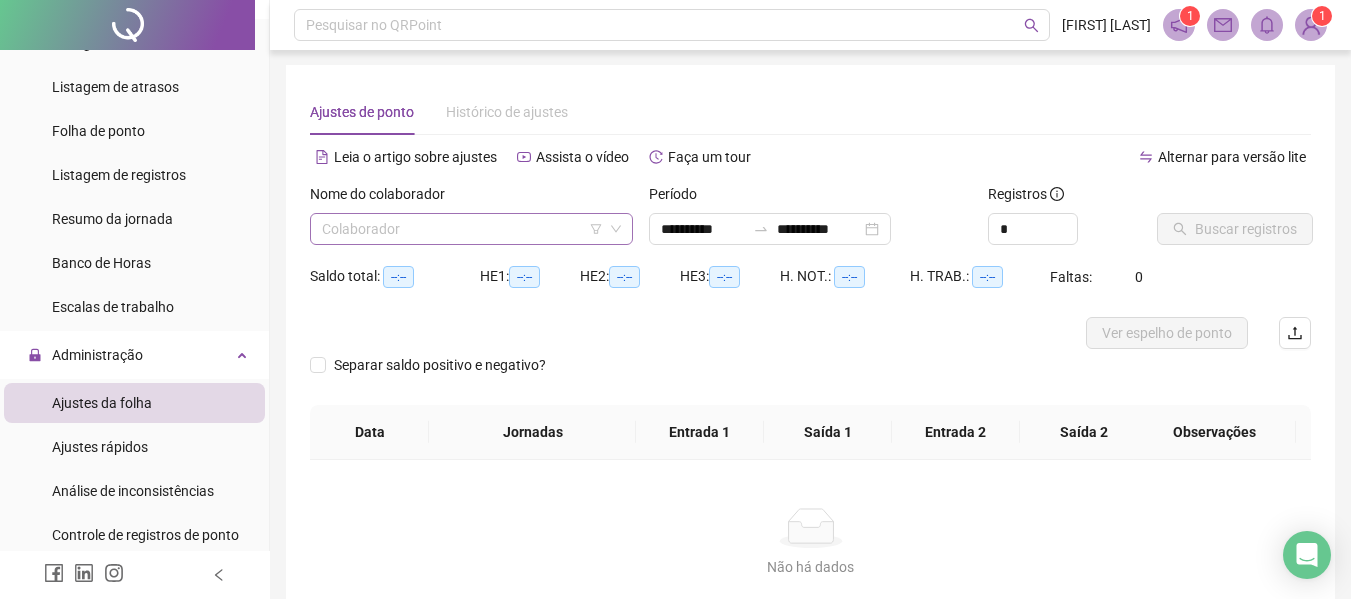 scroll, scrollTop: 0, scrollLeft: 0, axis: both 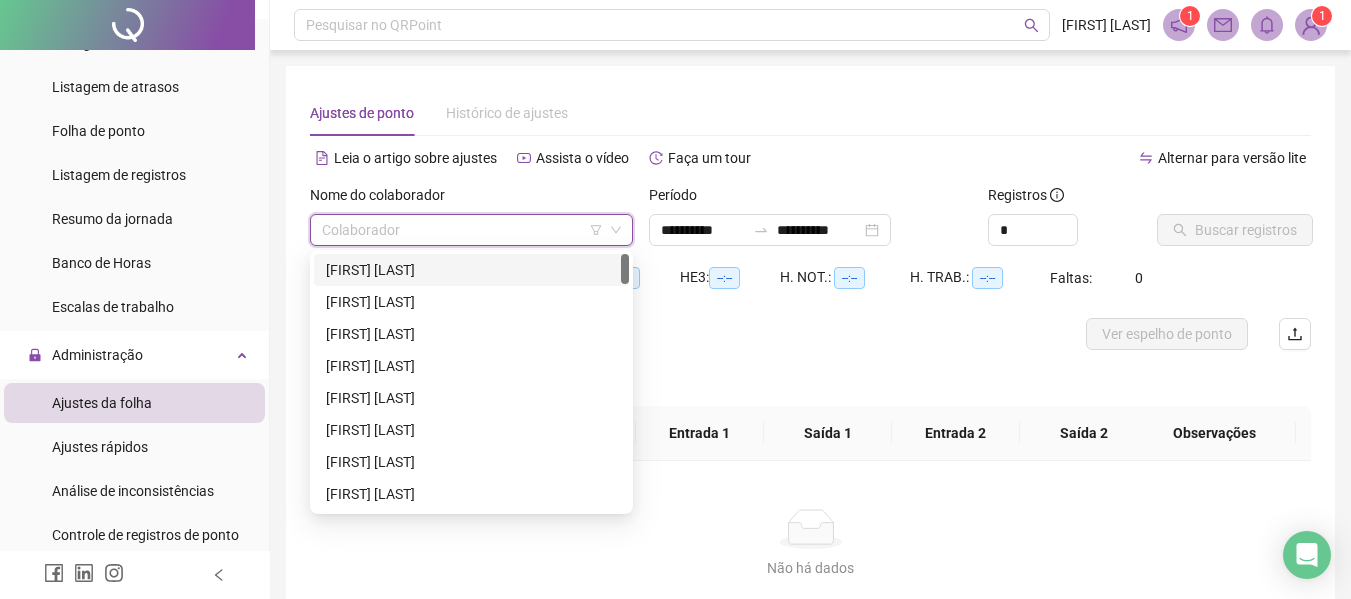 click at bounding box center [465, 230] 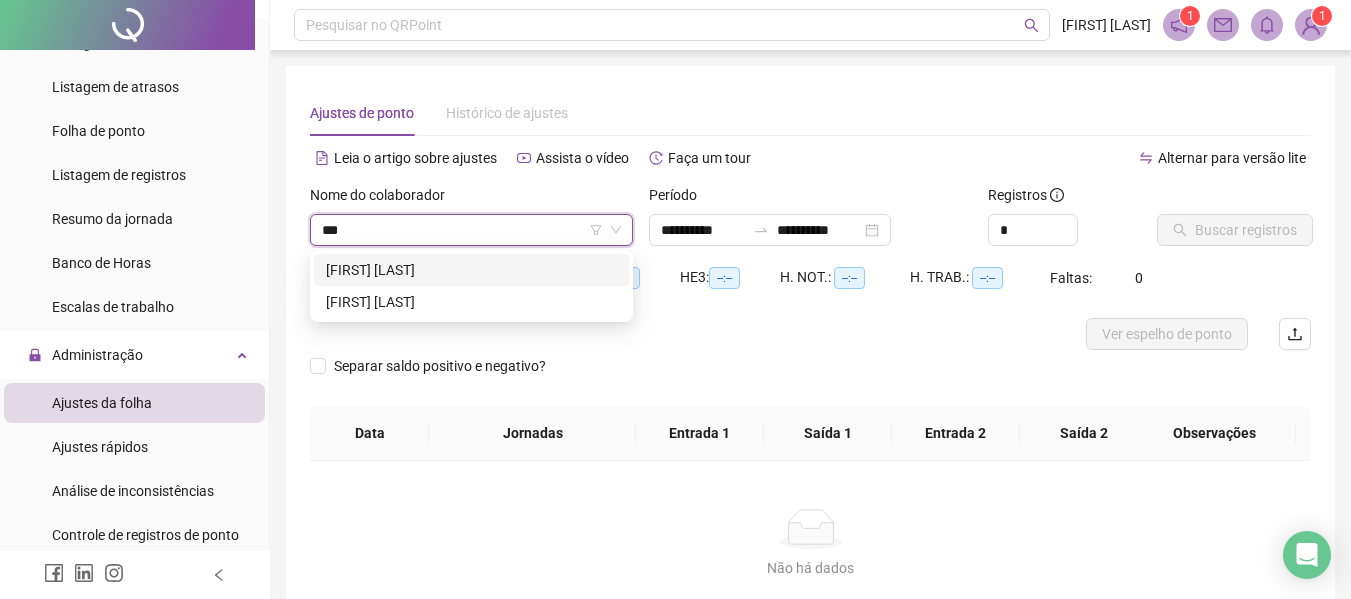 type on "****" 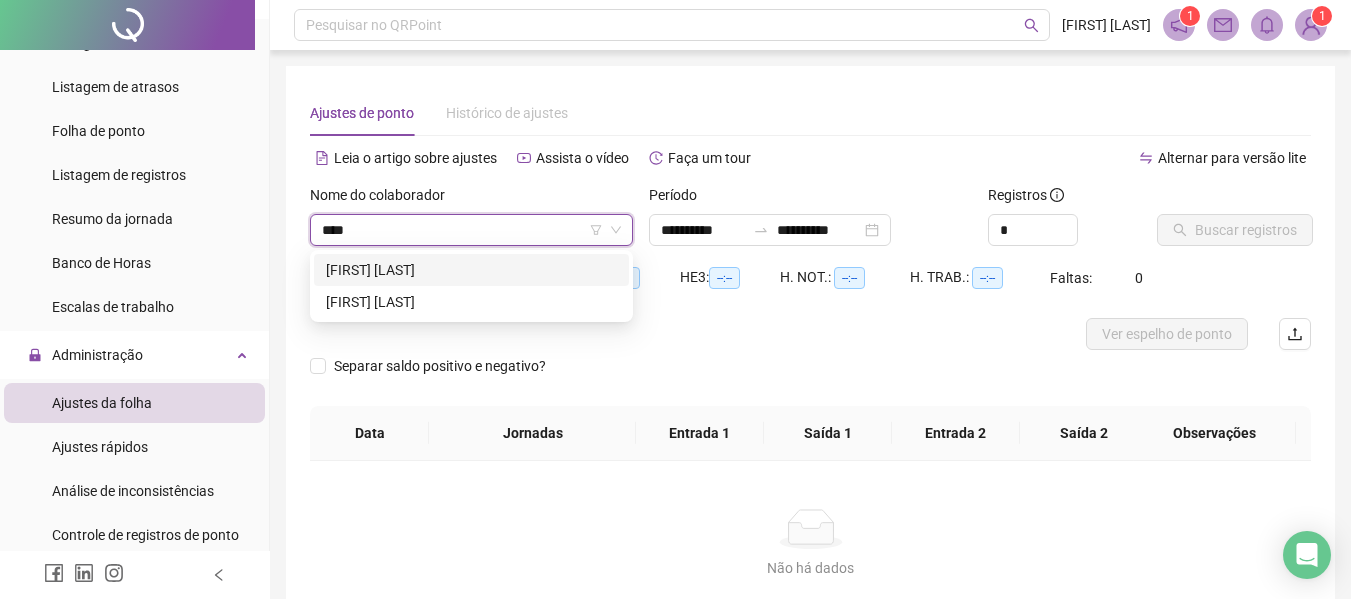 click on "[FIRST] [LAST]" at bounding box center [471, 270] 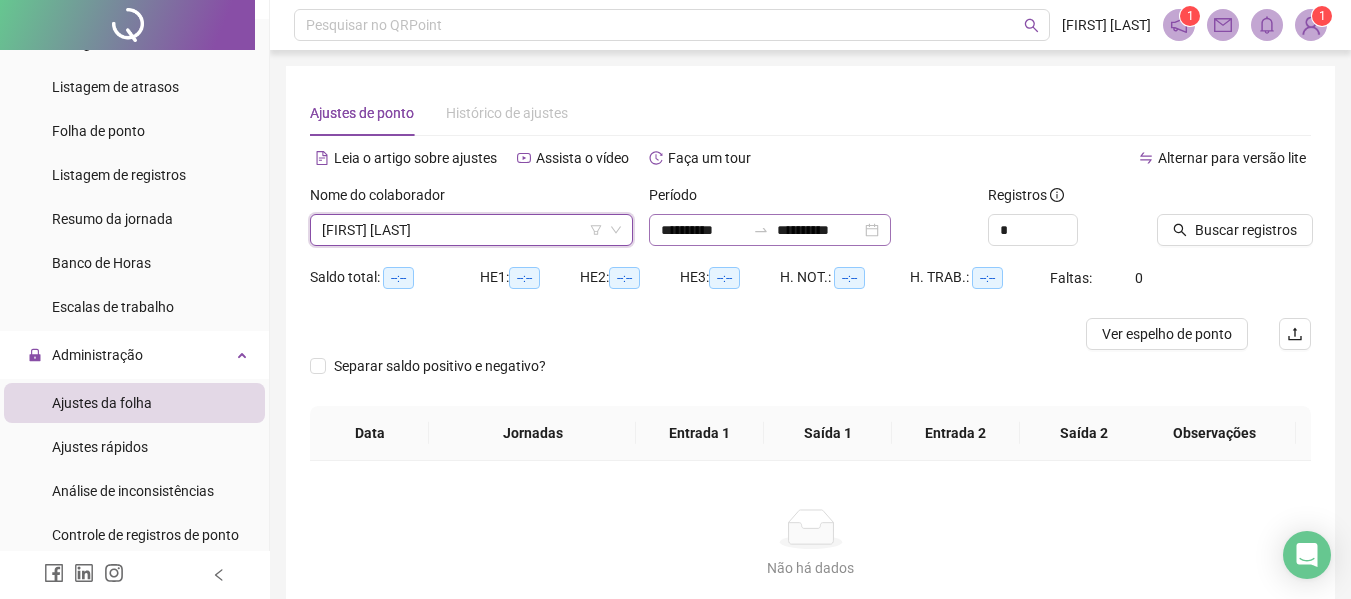 click on "**********" at bounding box center (770, 230) 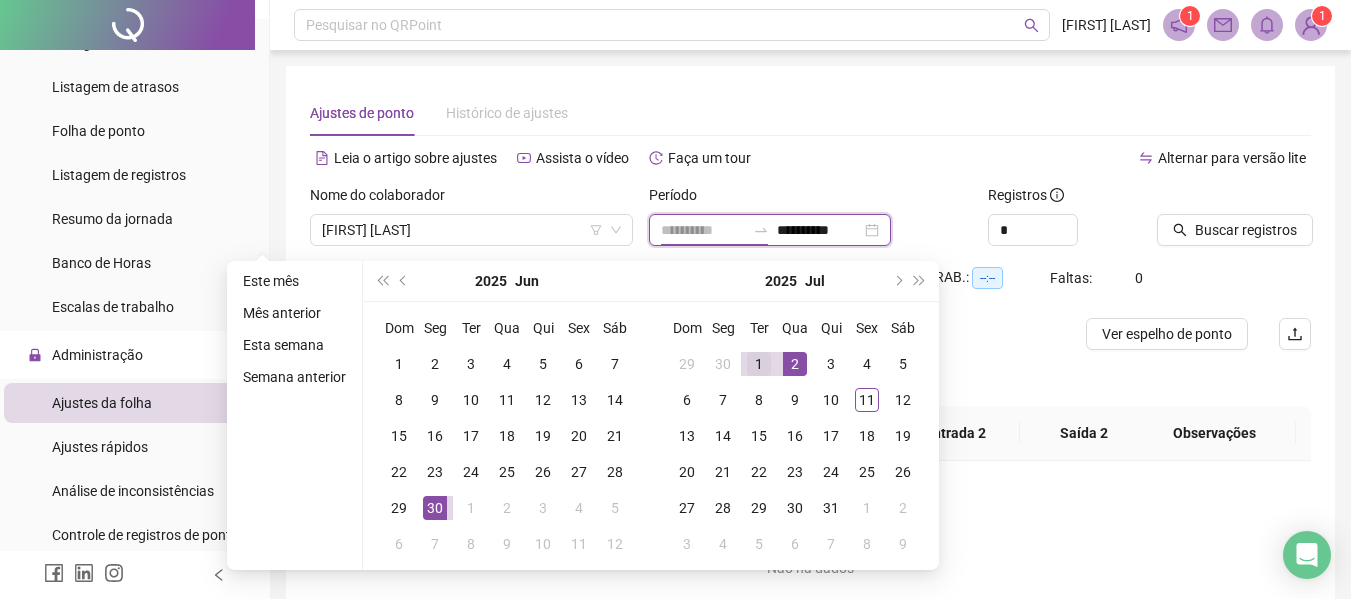 type on "**********" 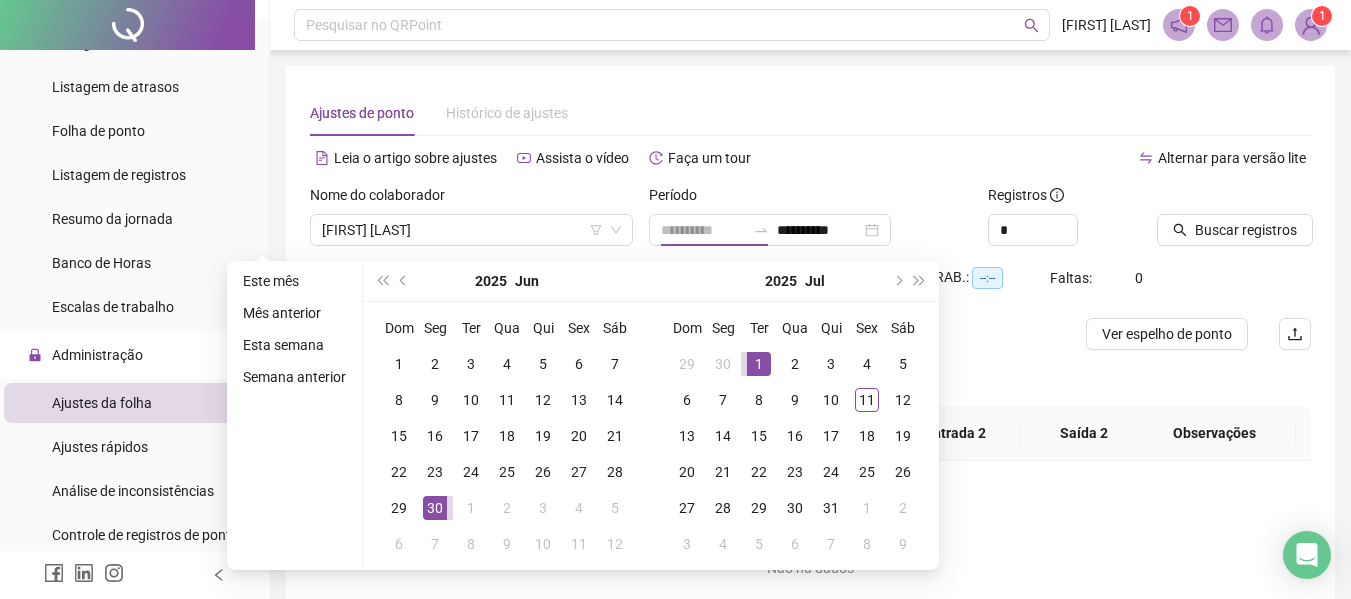 click on "1" at bounding box center (759, 364) 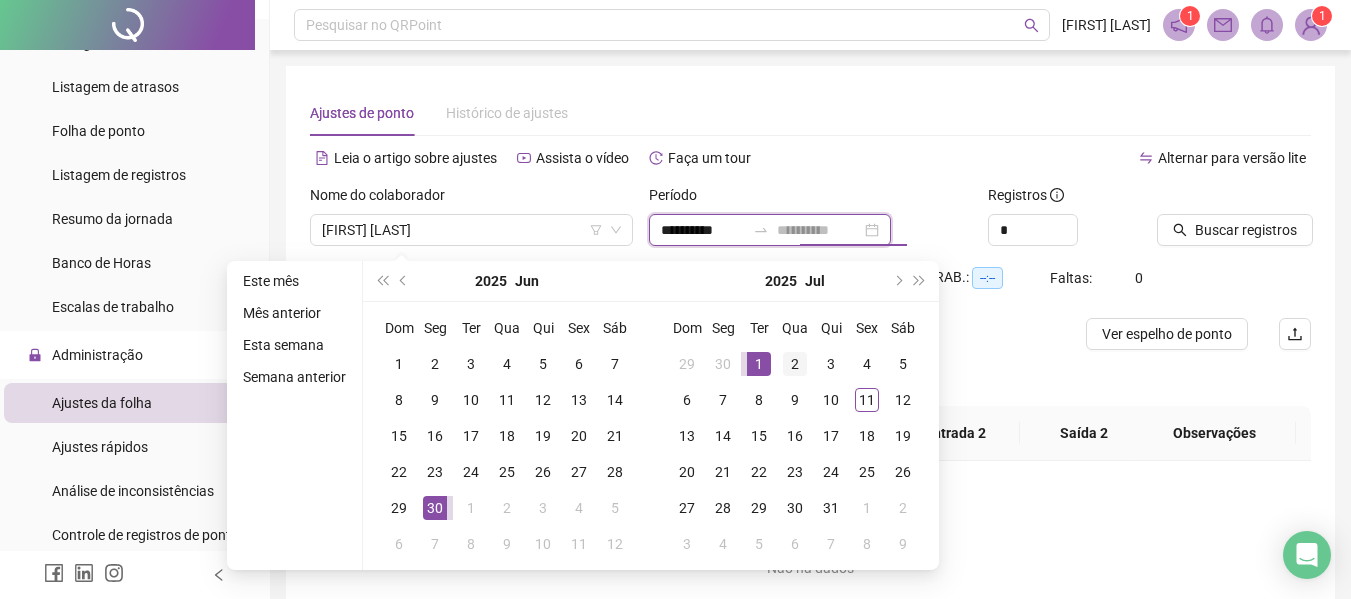 type on "**********" 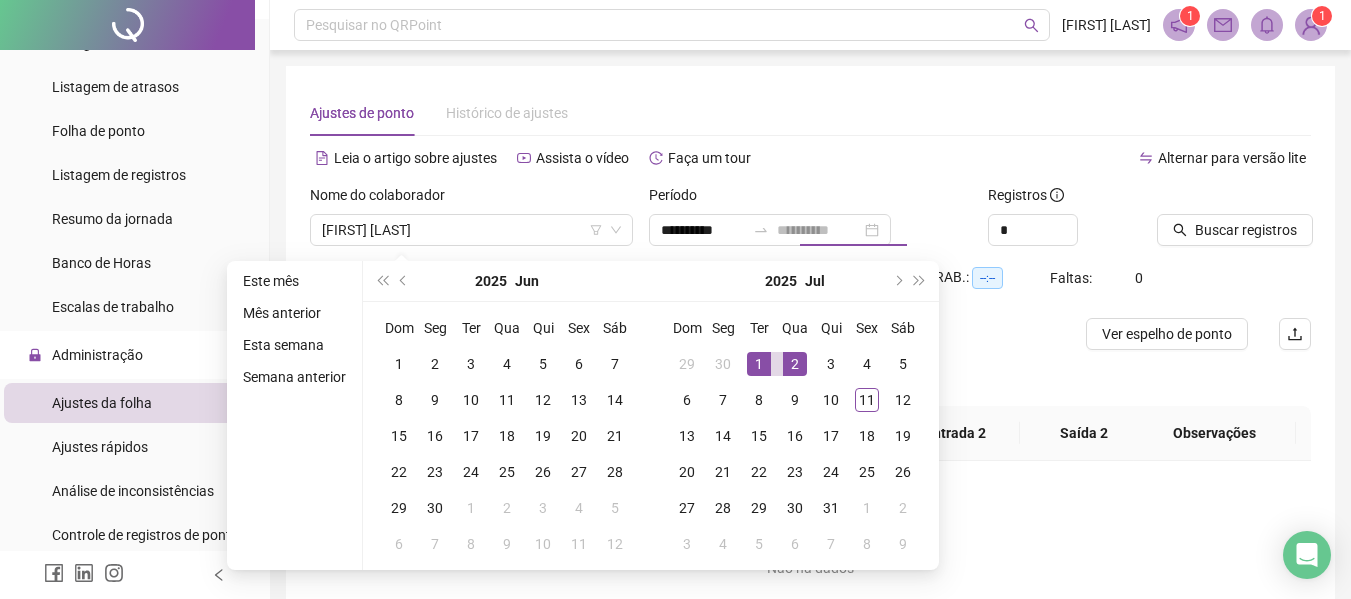 click on "2" at bounding box center (795, 364) 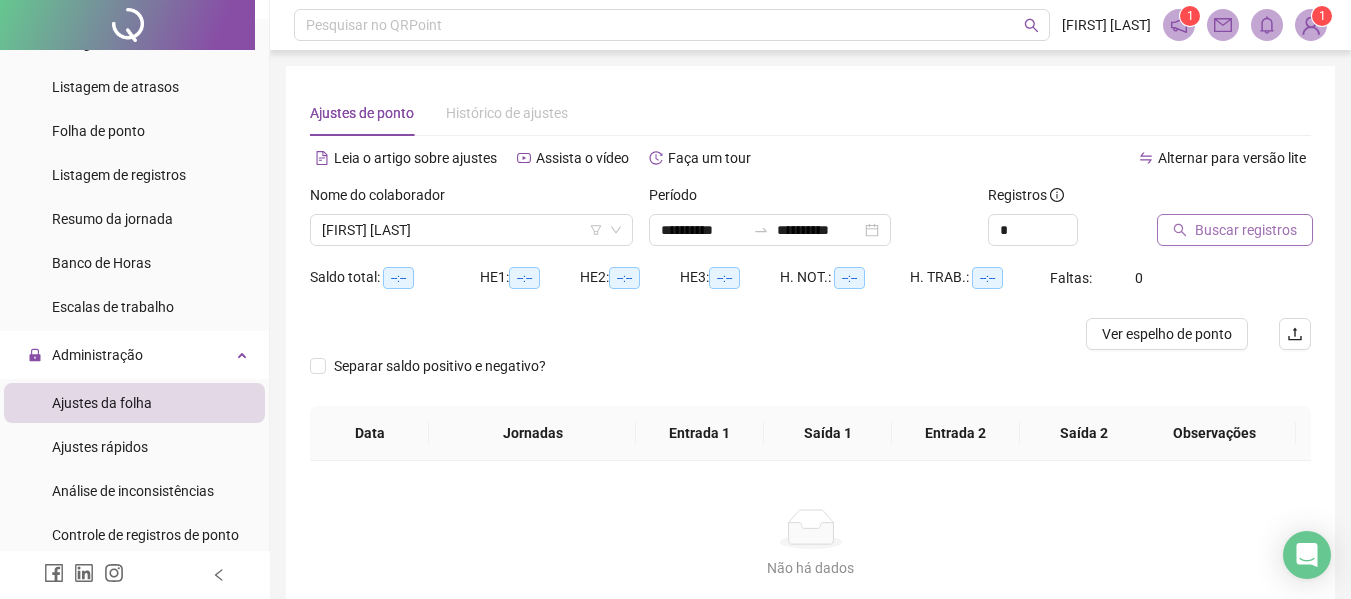 click on "Buscar registros" at bounding box center (1246, 230) 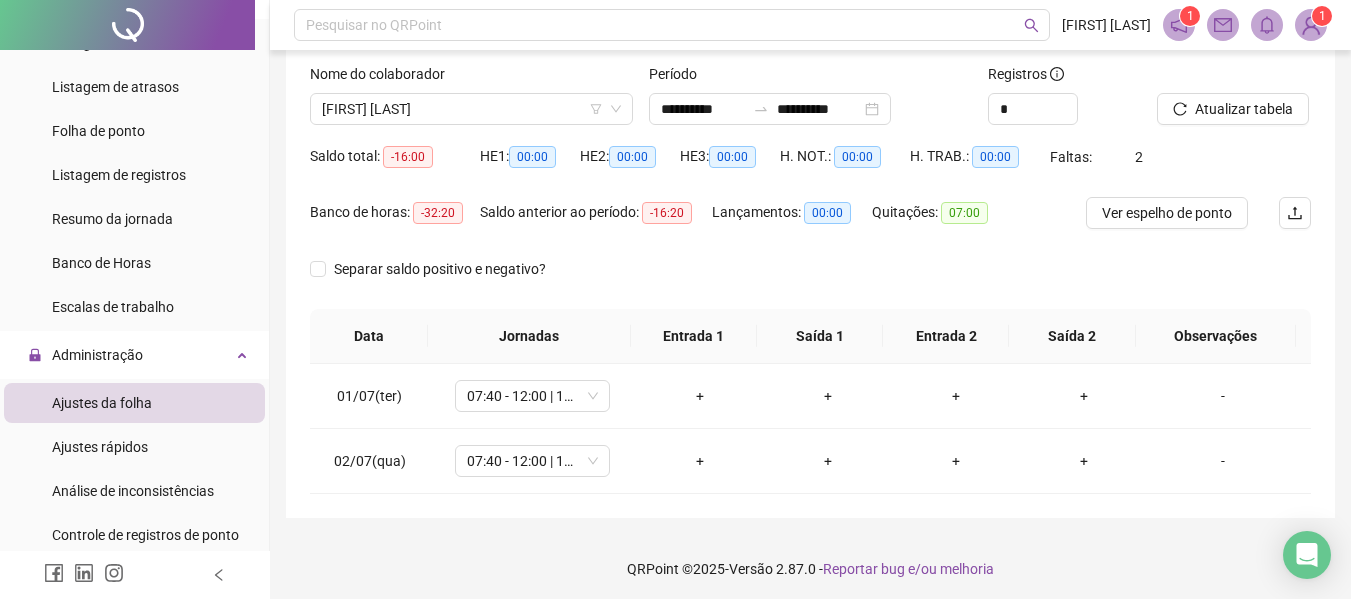 scroll, scrollTop: 126, scrollLeft: 0, axis: vertical 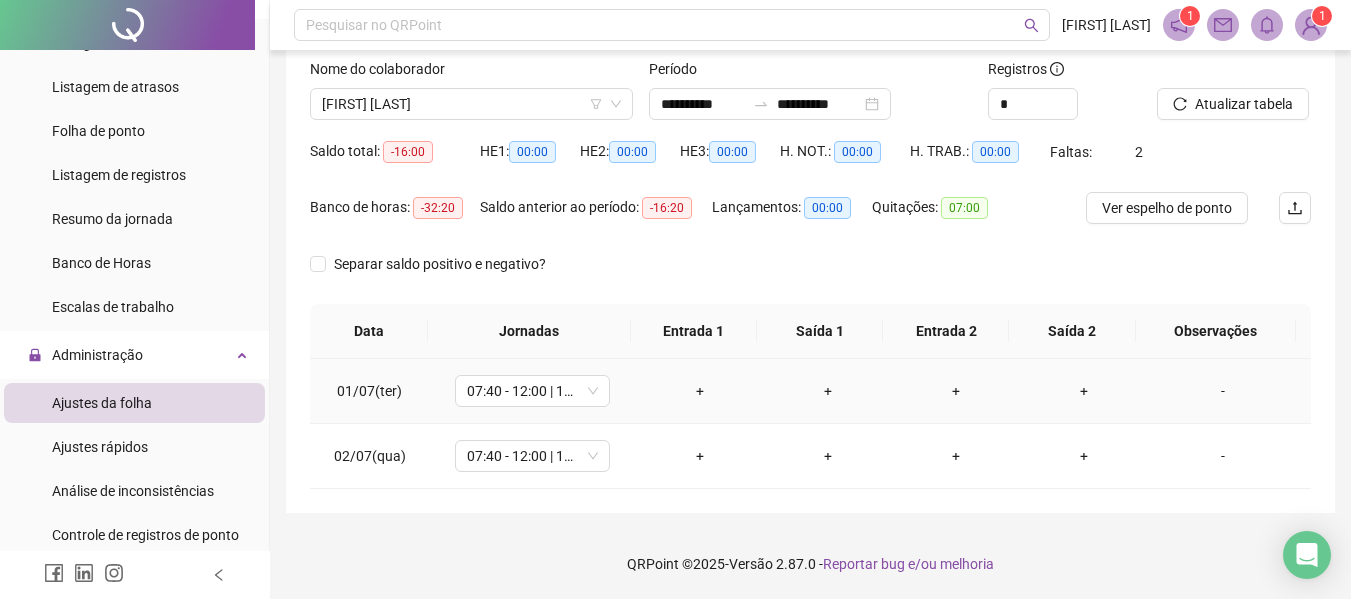 click on "+" at bounding box center [700, 391] 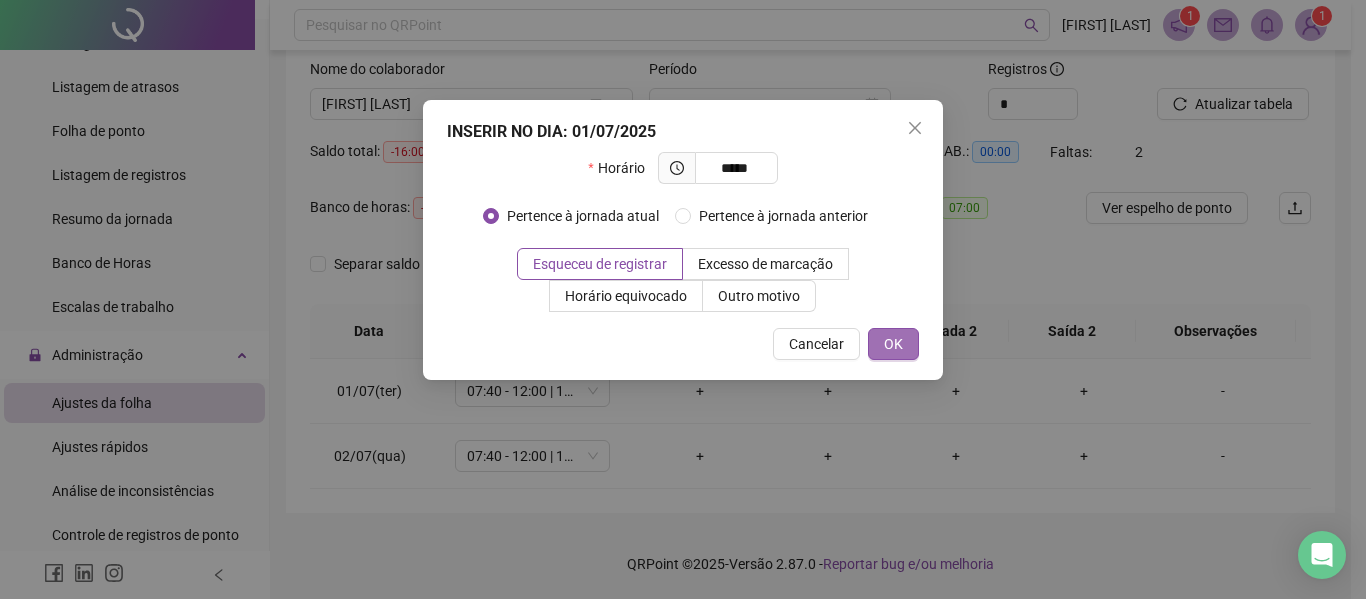 type on "*****" 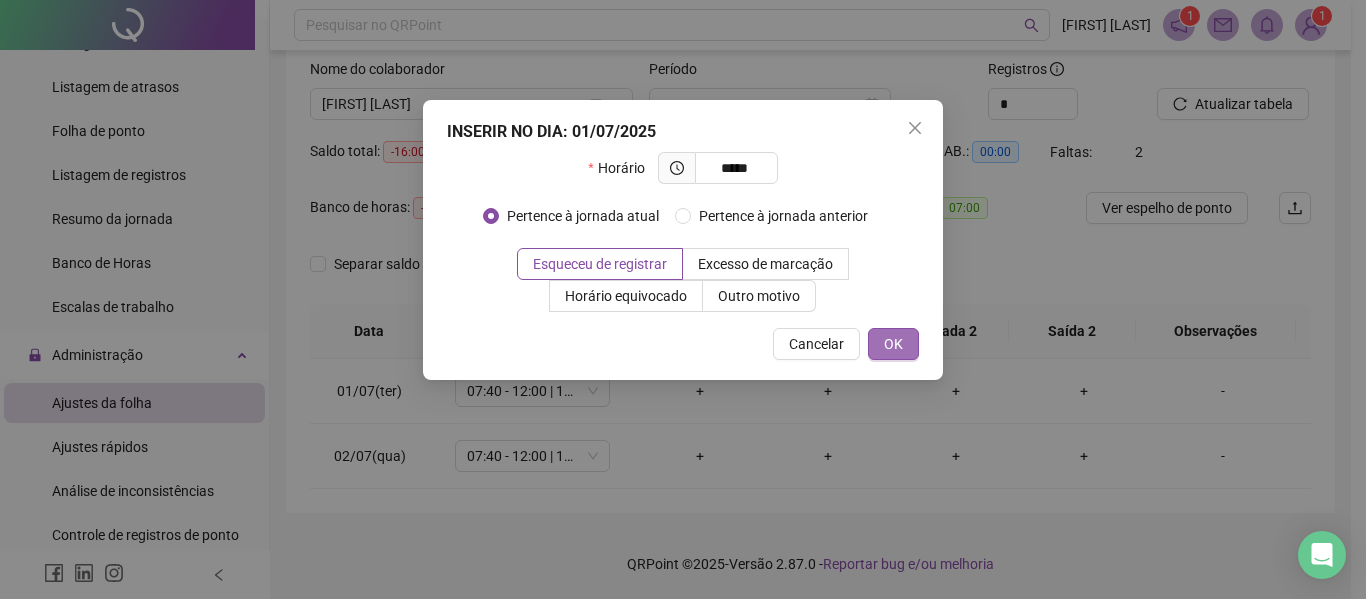 click on "OK" at bounding box center (893, 344) 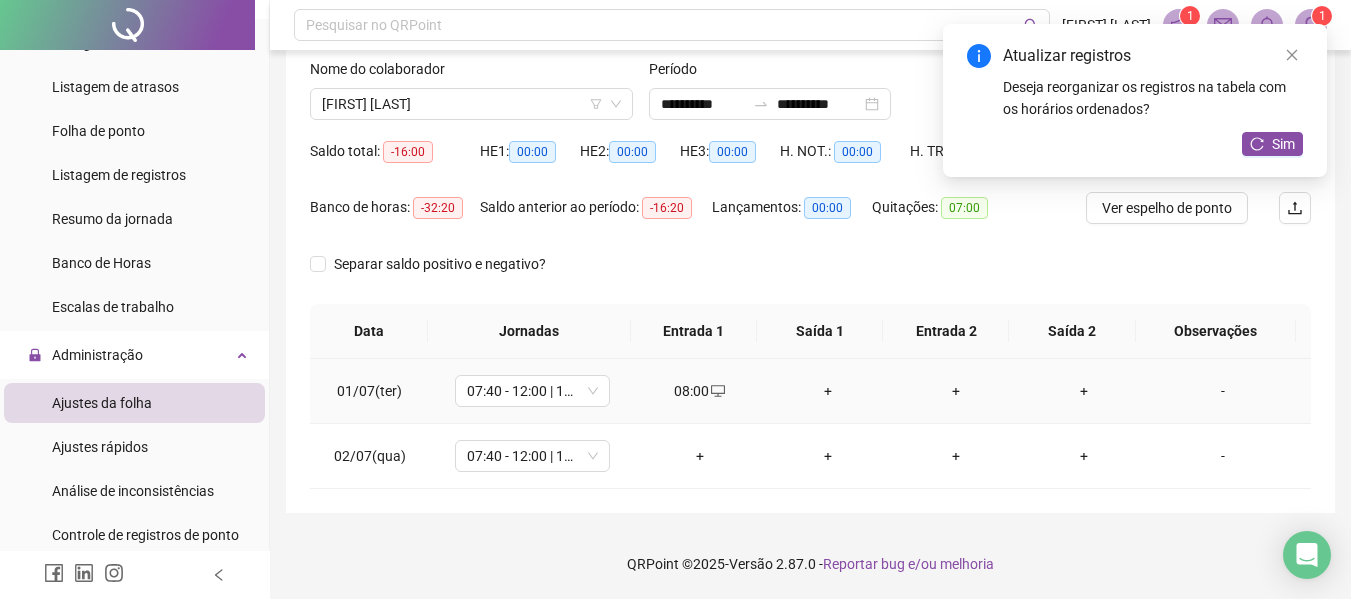 click on "+" at bounding box center (828, 391) 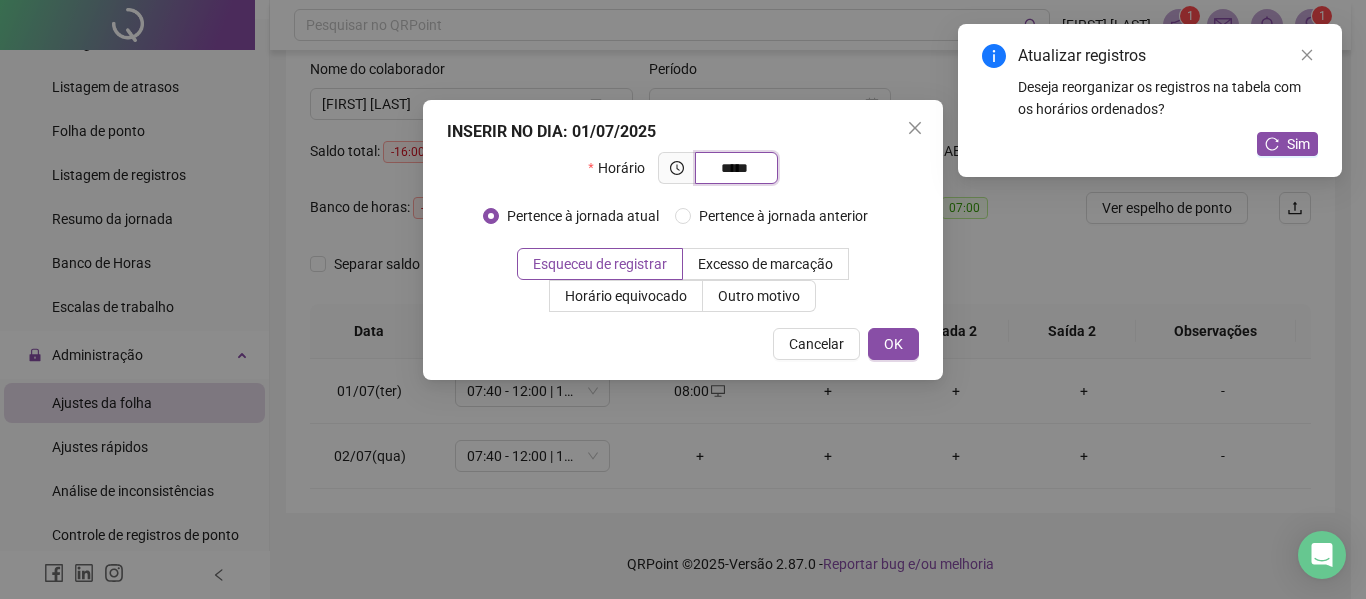 type on "*****" 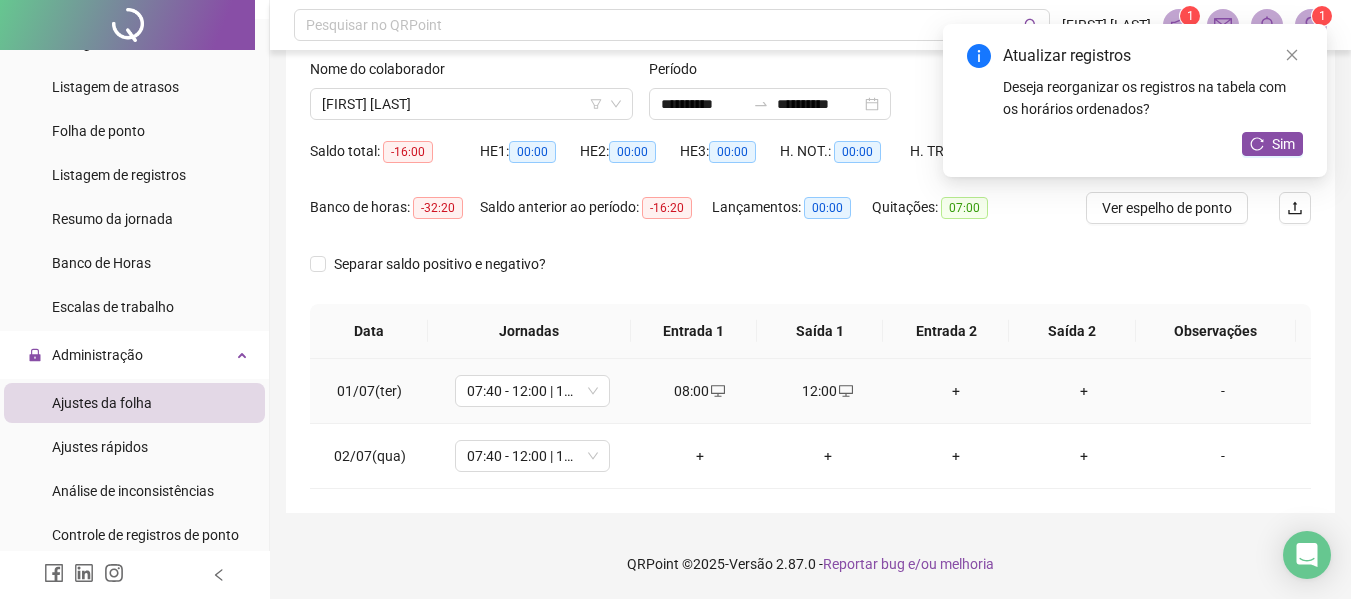 click on "+" at bounding box center [956, 391] 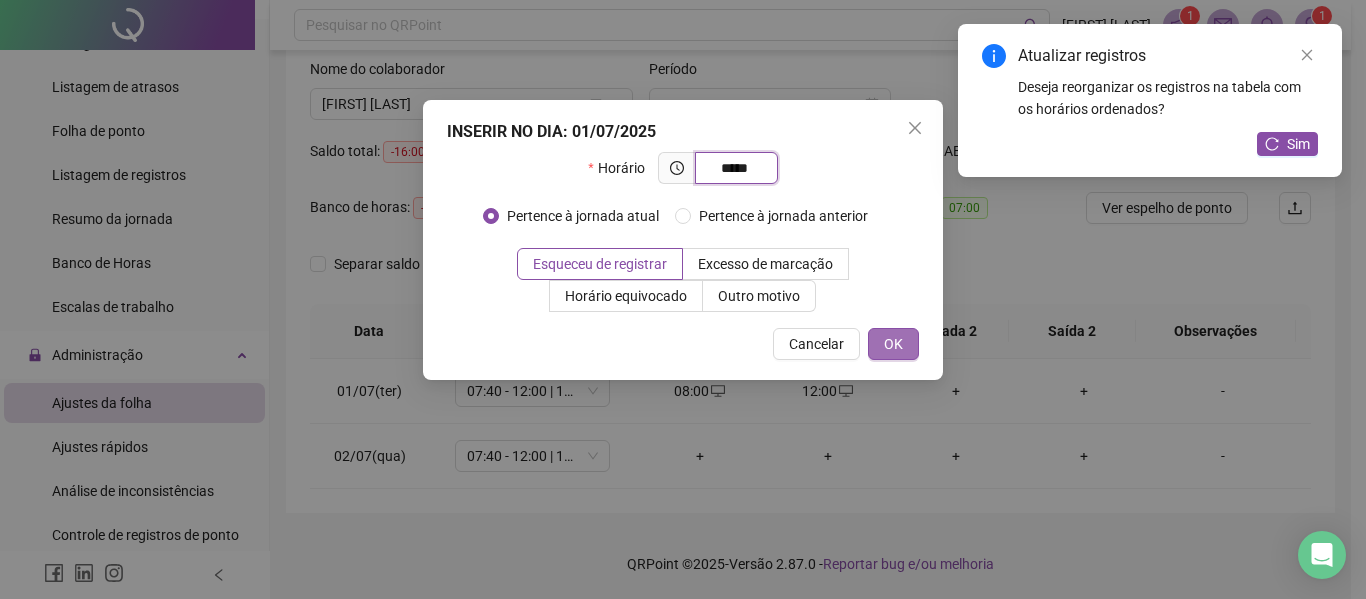 type on "*****" 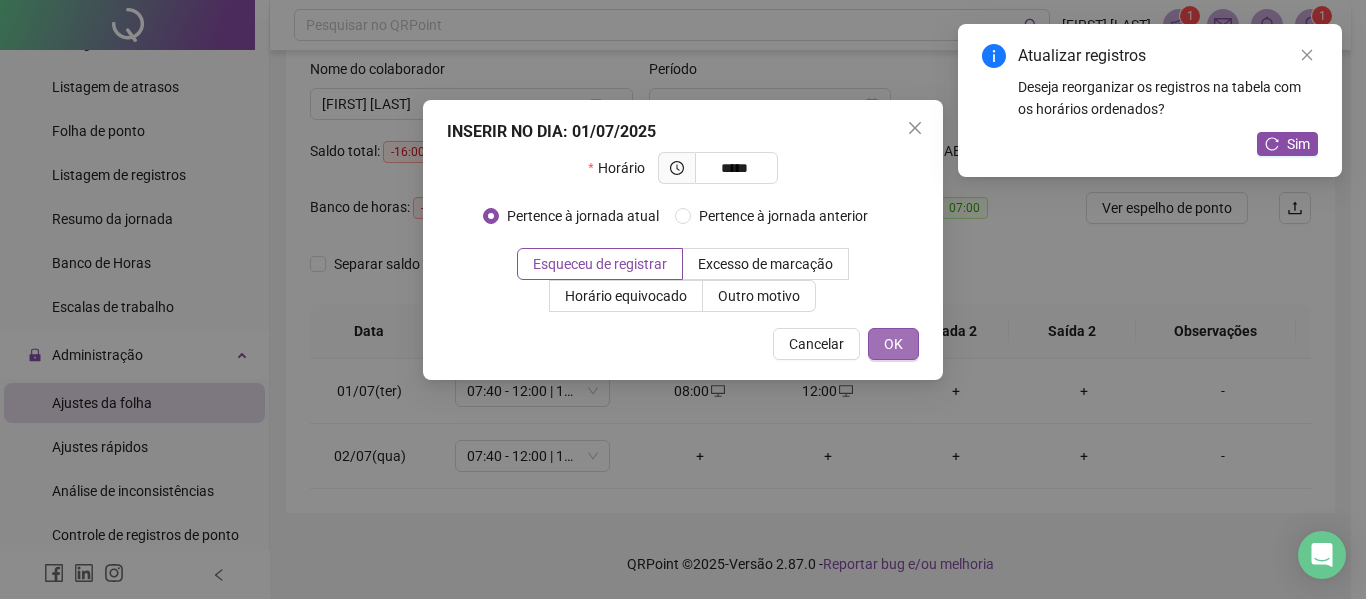 click on "OK" at bounding box center [893, 344] 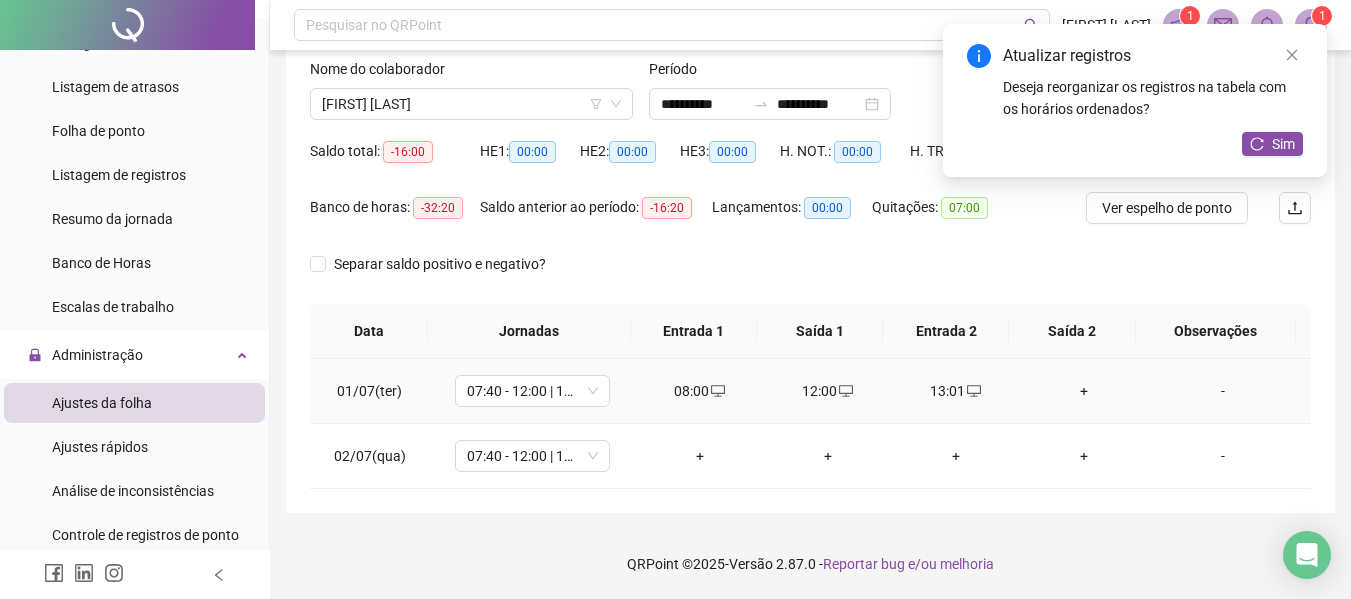 click on "+" at bounding box center (1084, 391) 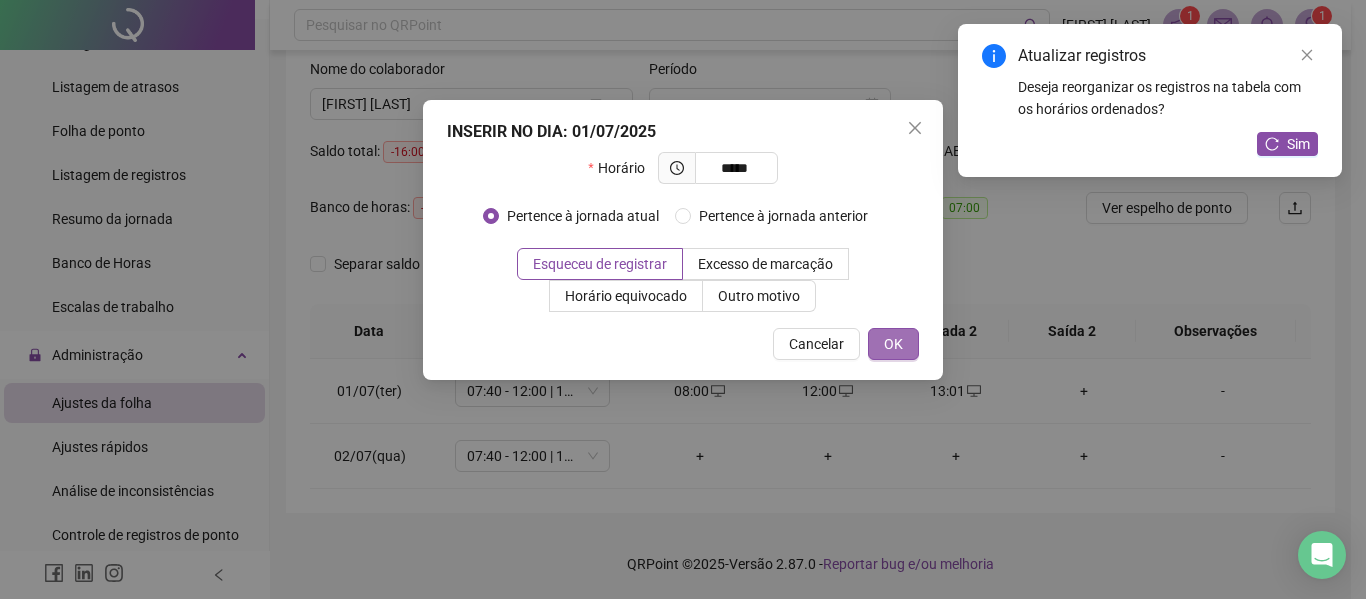 type on "*****" 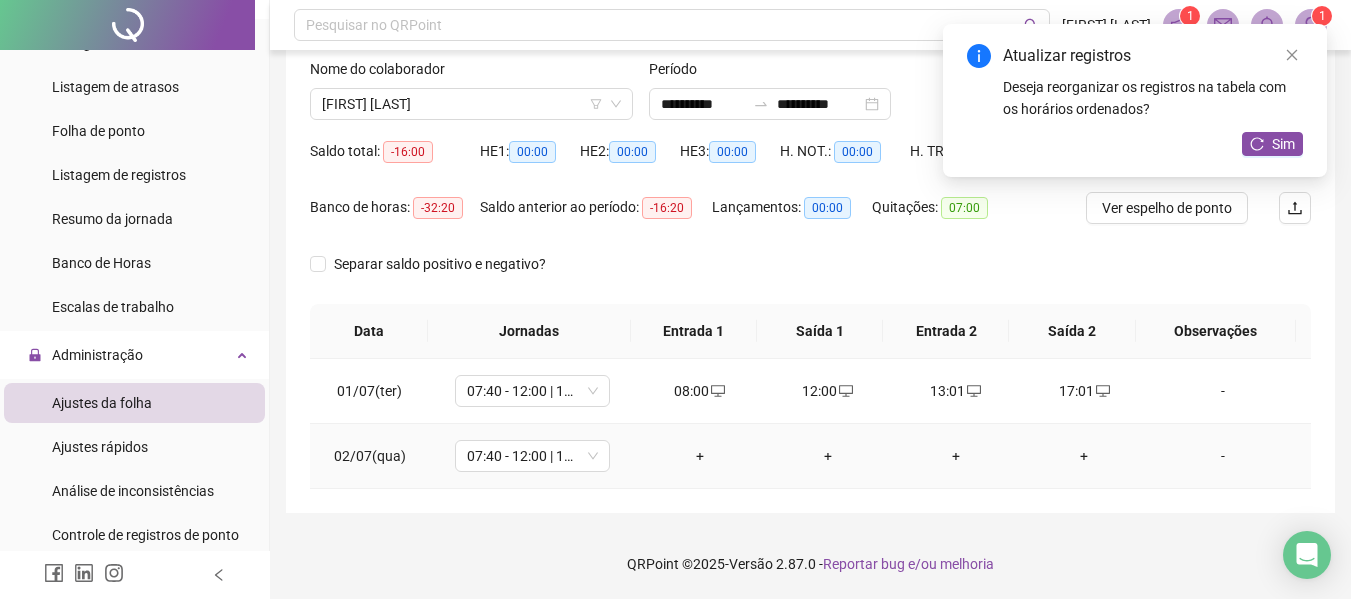 click on "+" at bounding box center [700, 456] 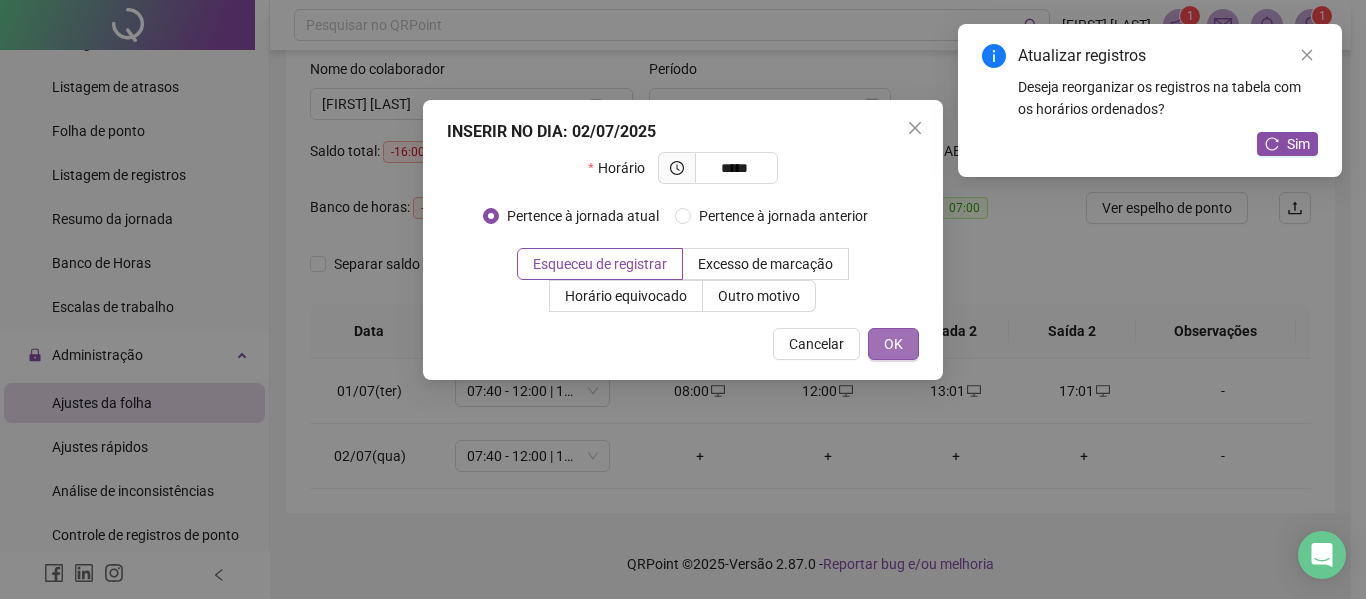 type on "*****" 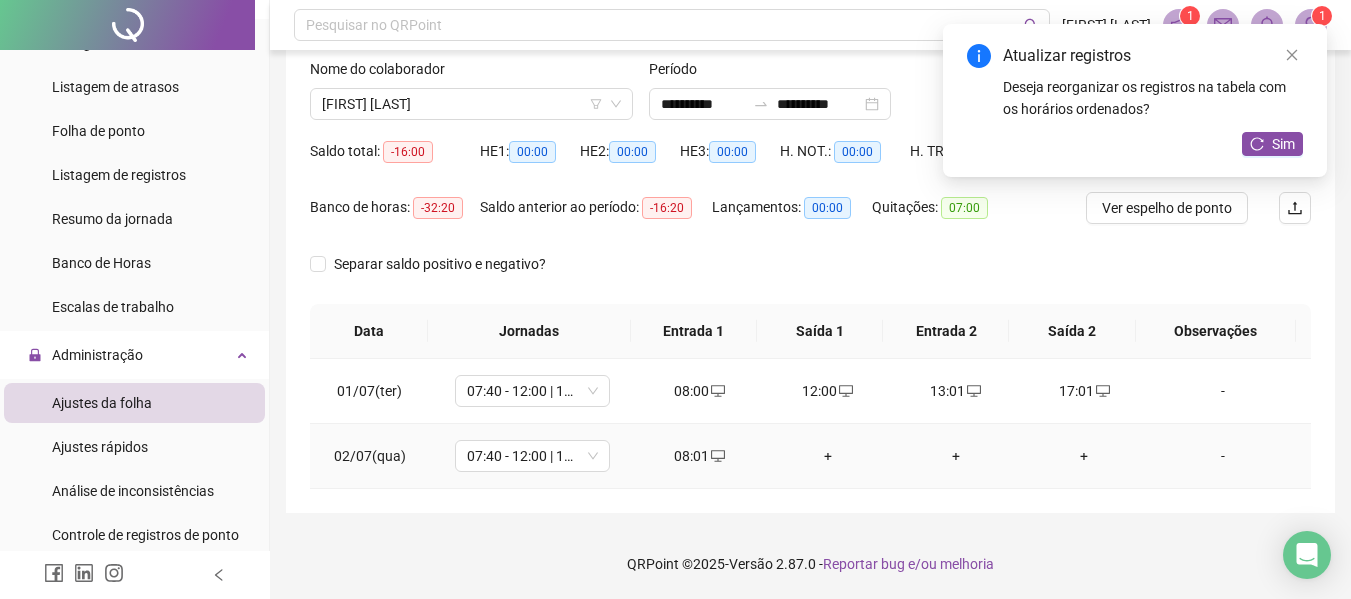 click on "+" at bounding box center [828, 456] 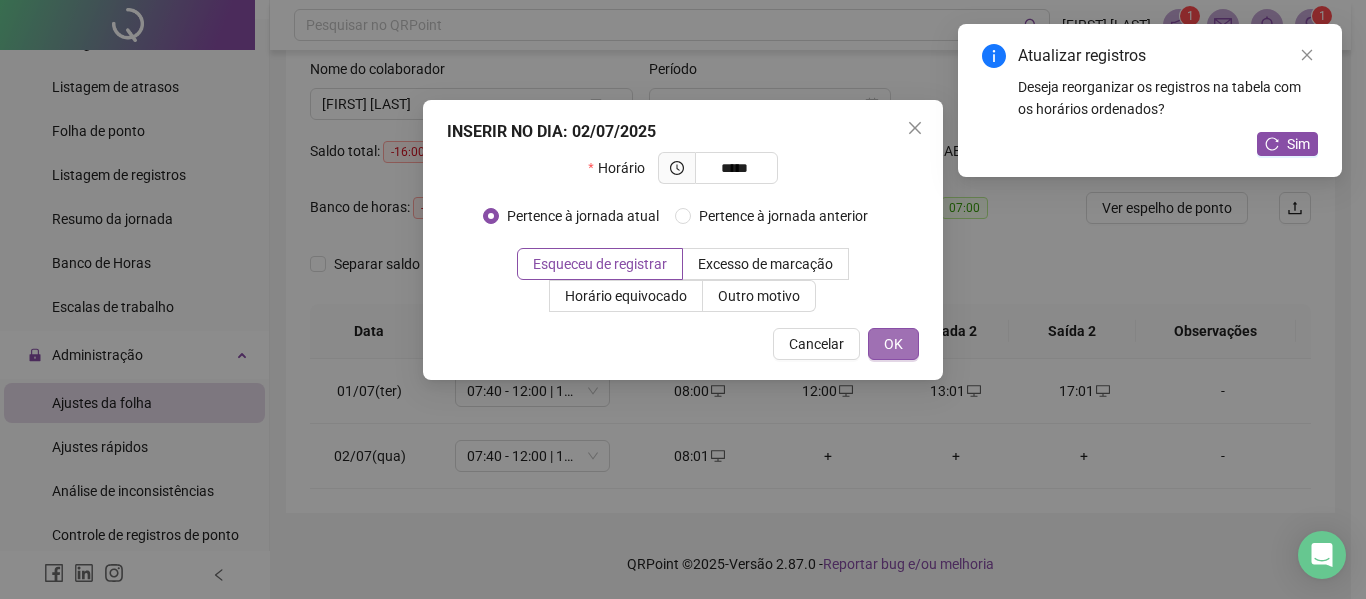 type on "*****" 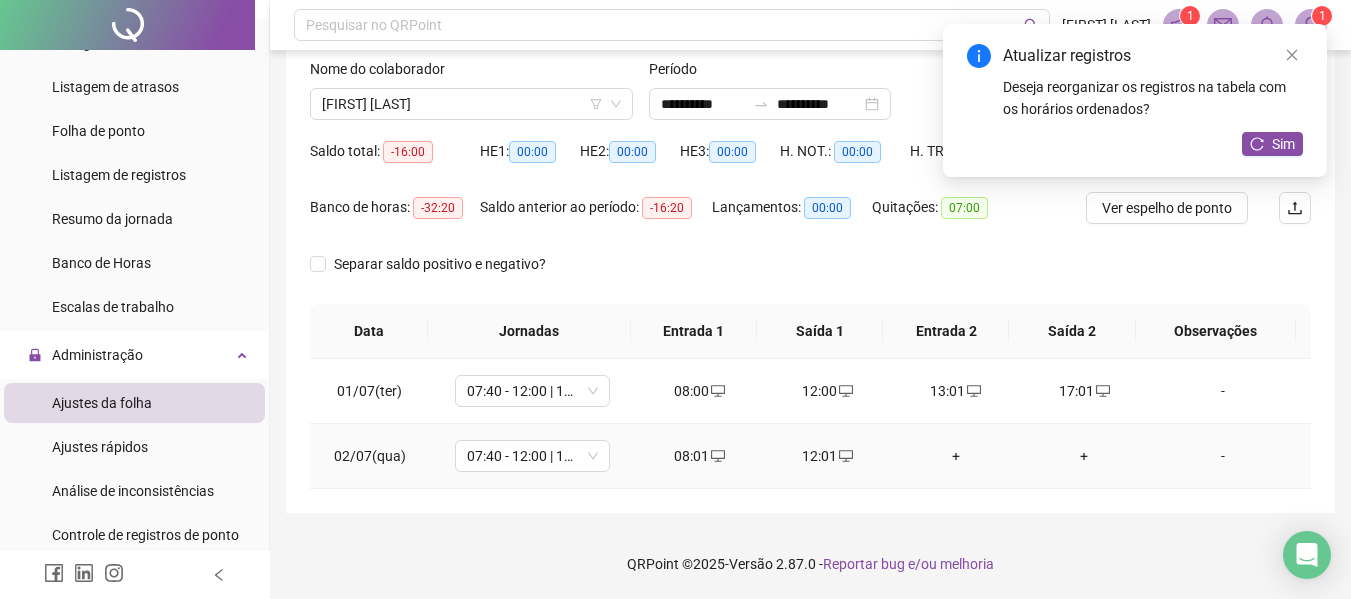 click on "+" at bounding box center [956, 456] 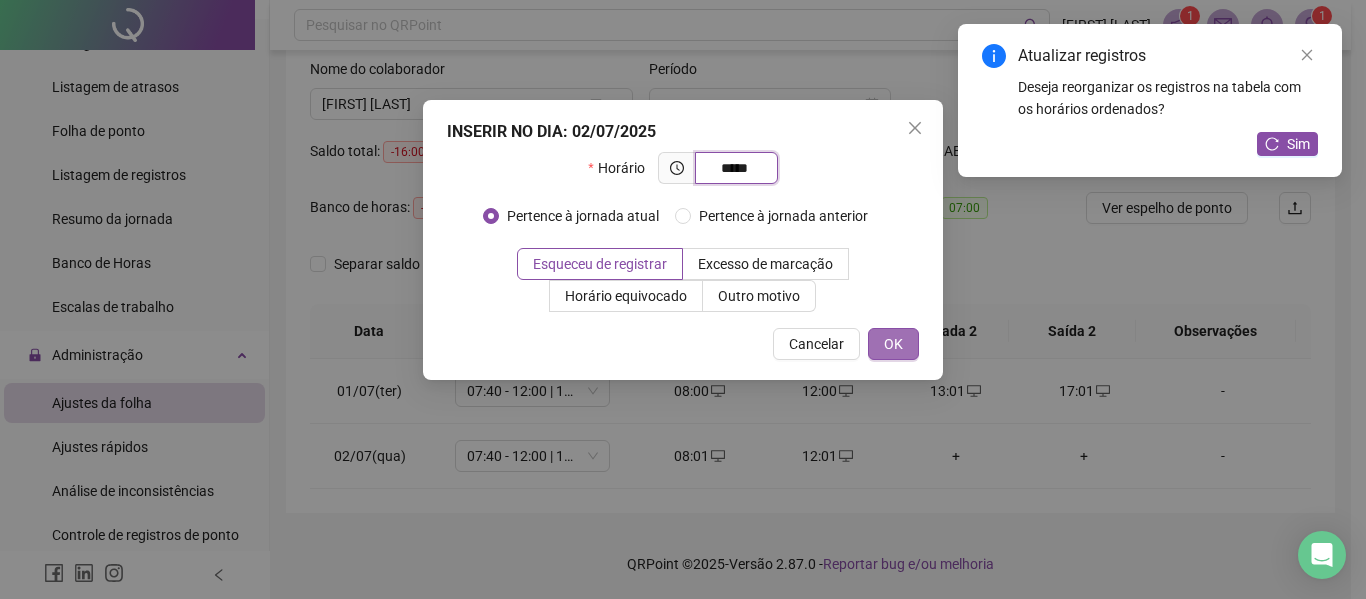 type on "*****" 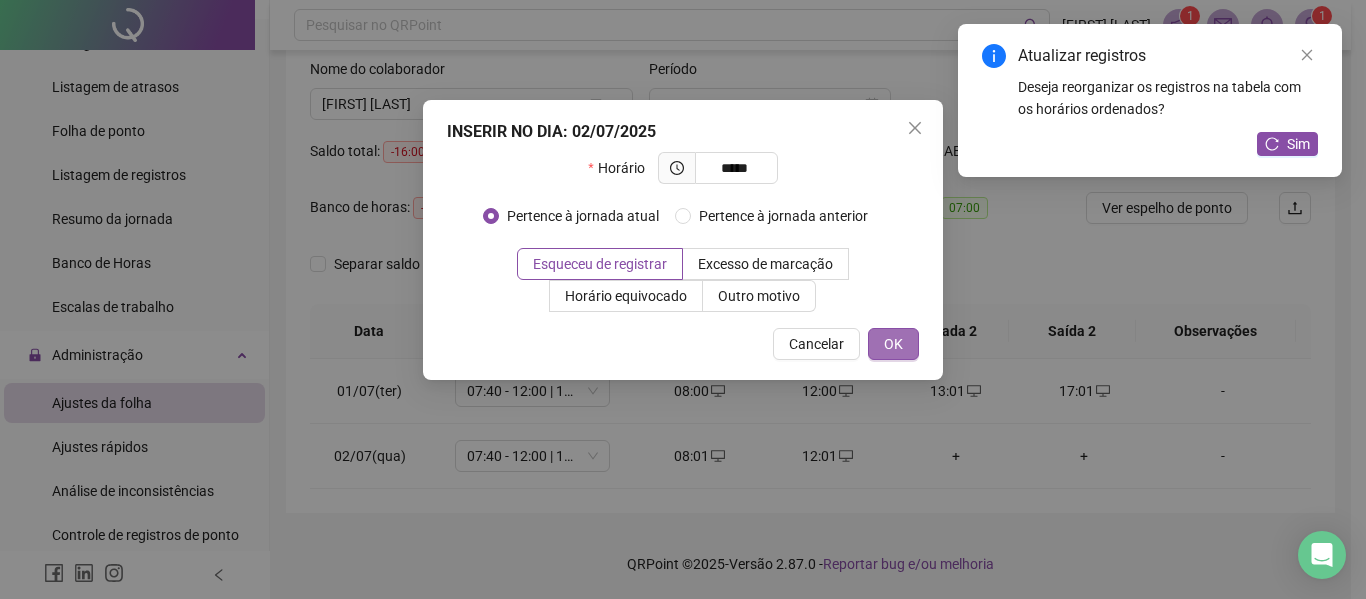 click on "OK" at bounding box center (893, 344) 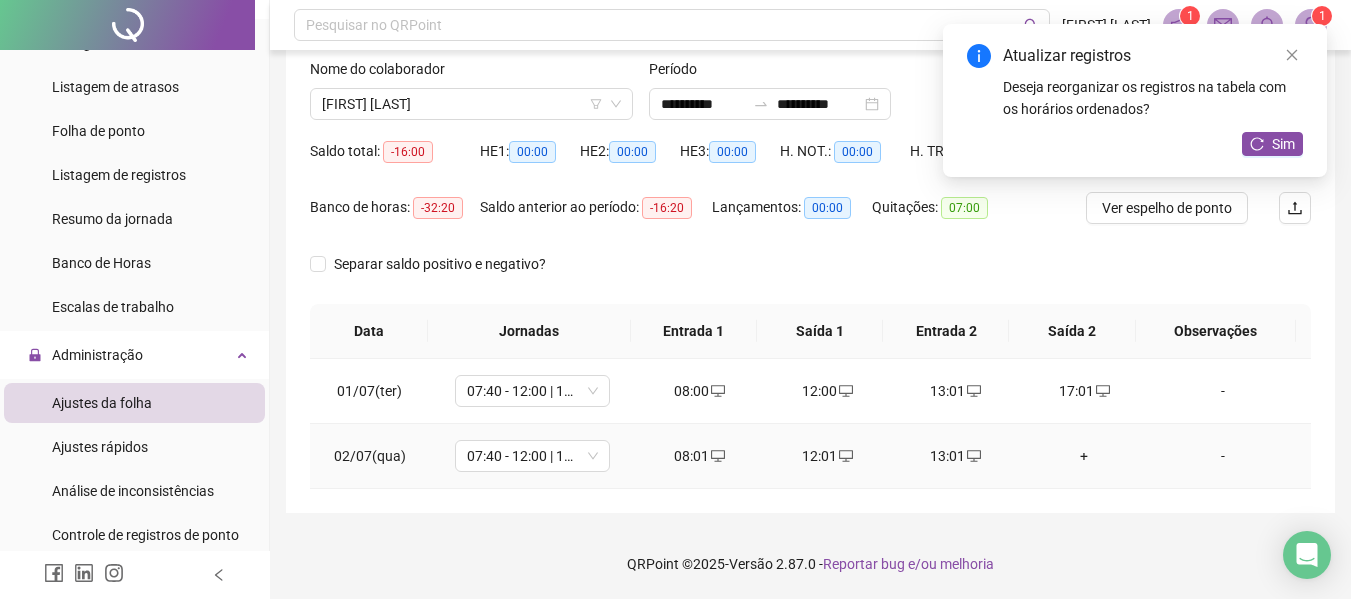 click on "+" at bounding box center (1084, 456) 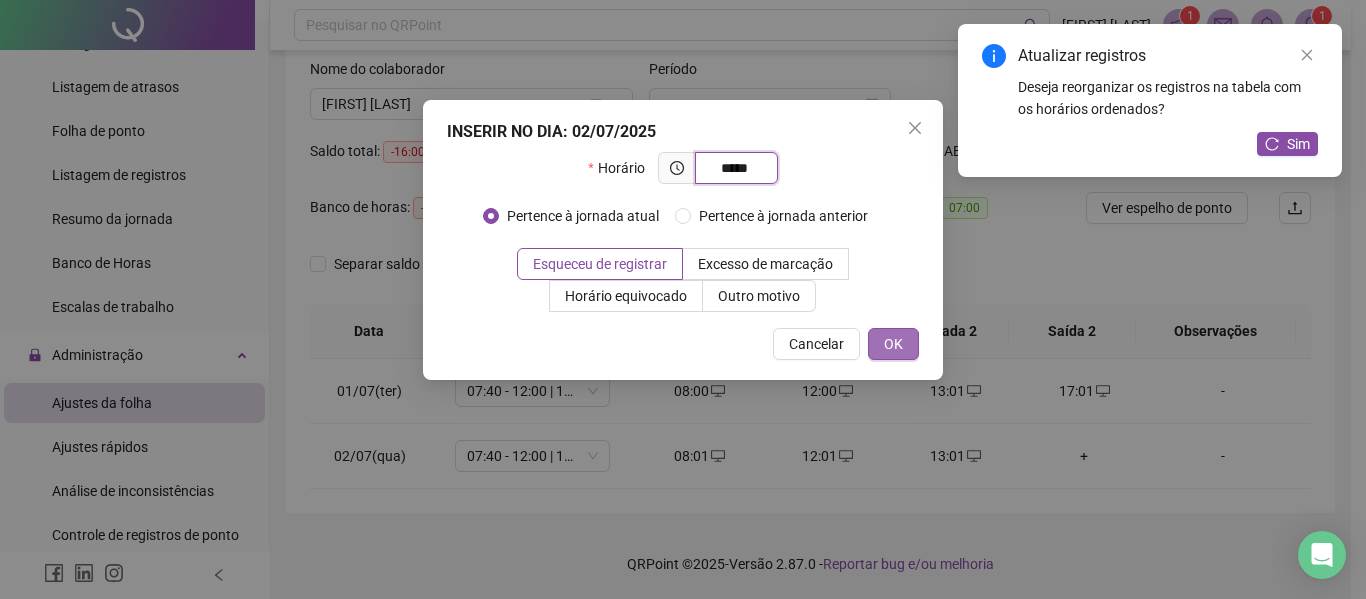 type on "*****" 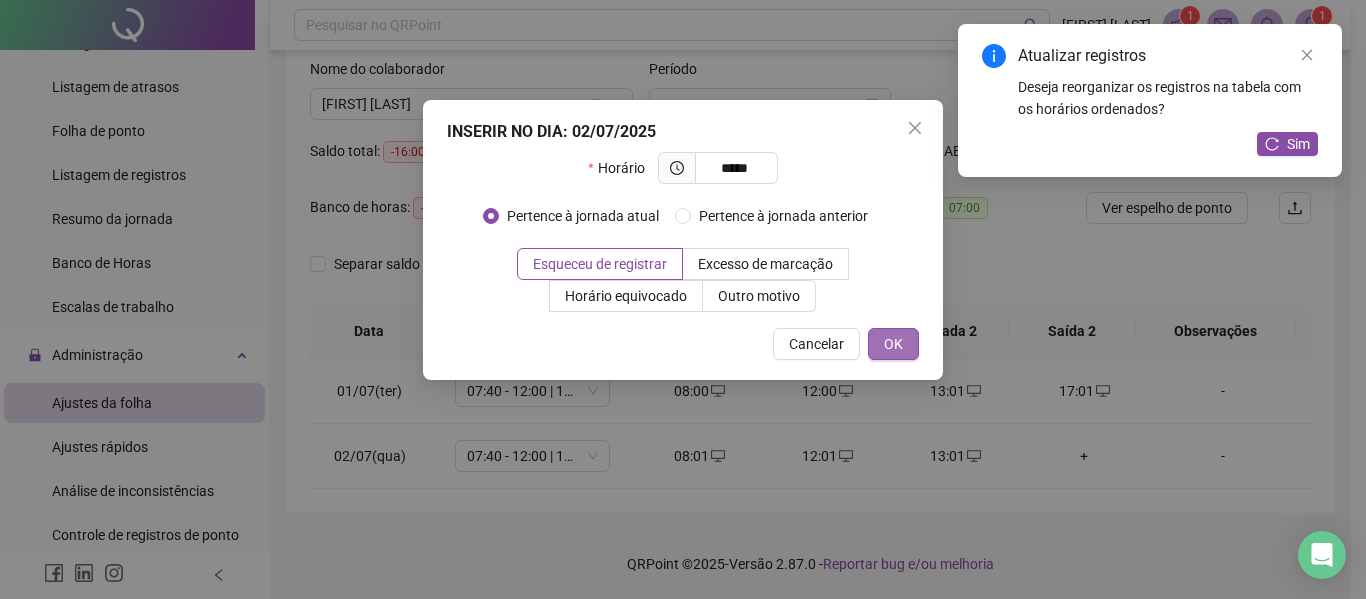 click on "OK" at bounding box center [893, 344] 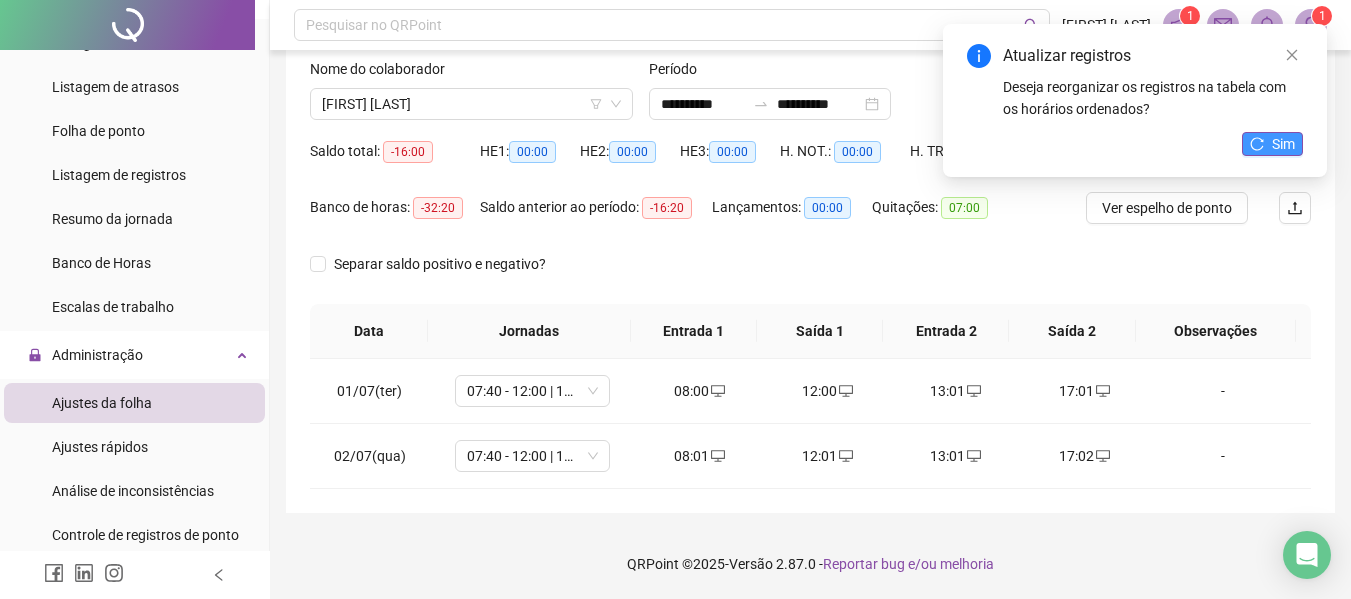 click on "Sim" at bounding box center [1283, 144] 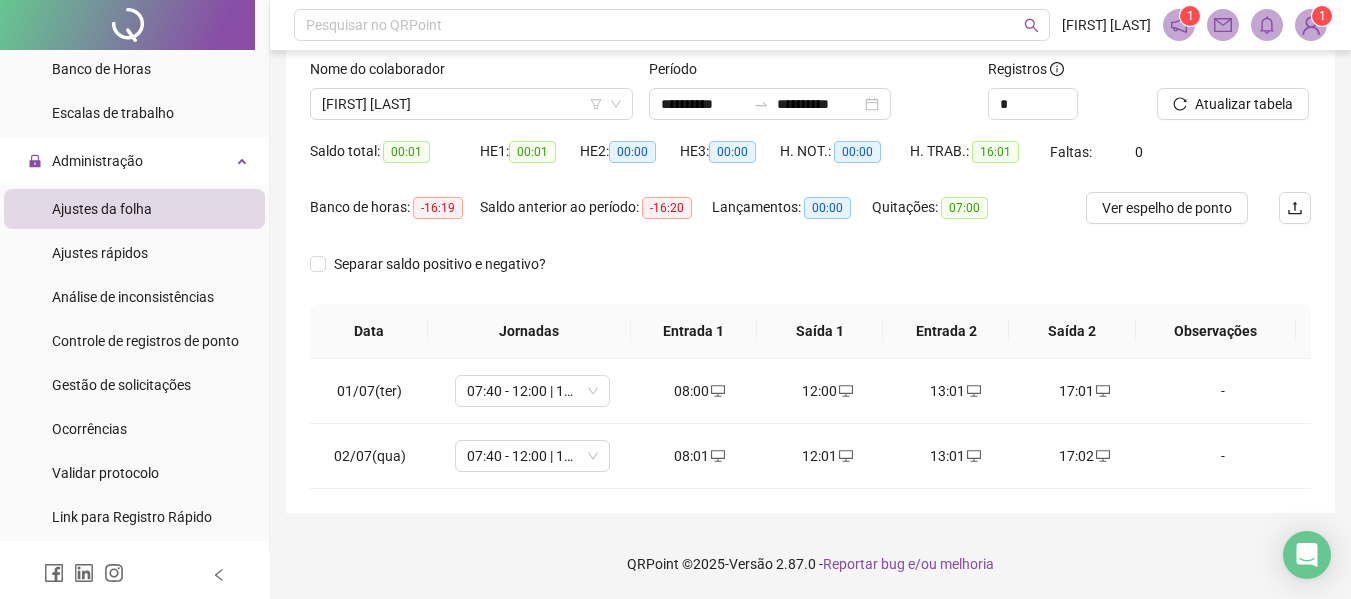 scroll, scrollTop: 639, scrollLeft: 0, axis: vertical 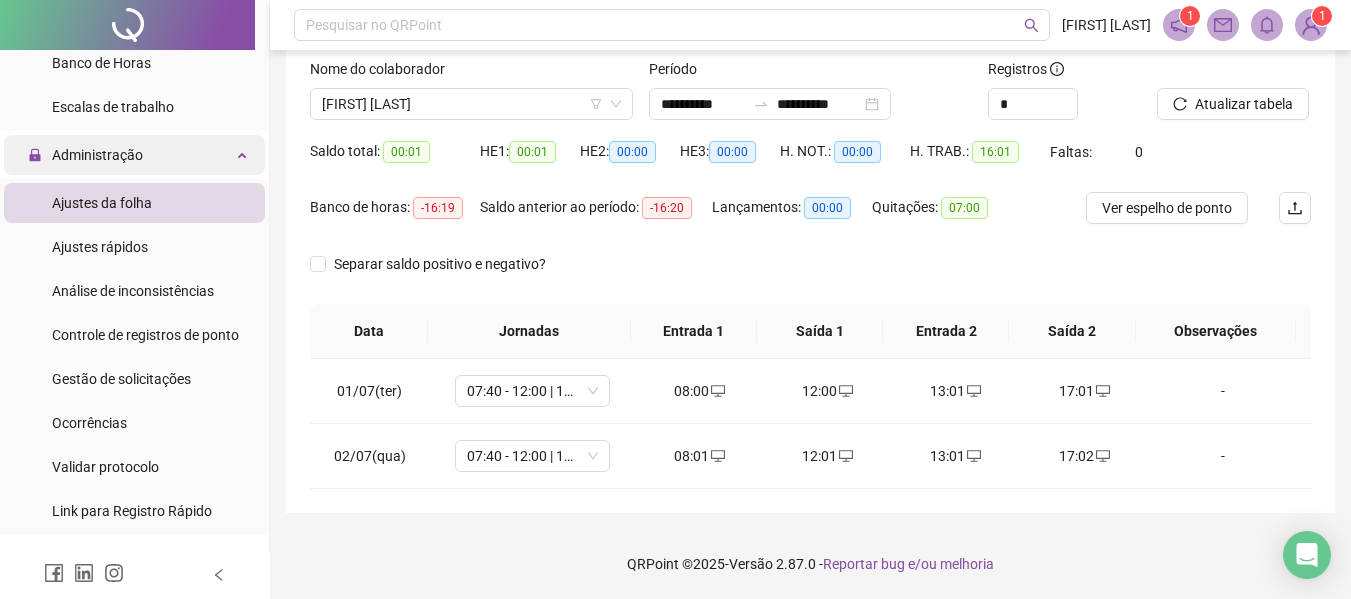 click on "Administração" at bounding box center (134, 155) 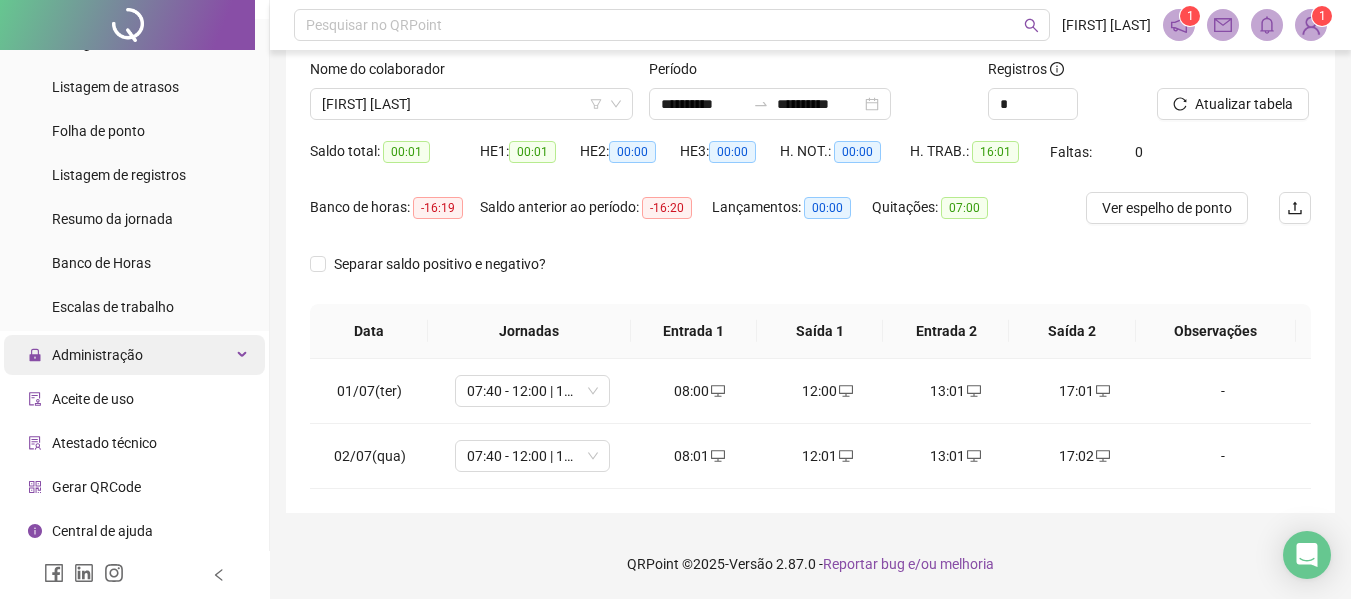scroll, scrollTop: 439, scrollLeft: 0, axis: vertical 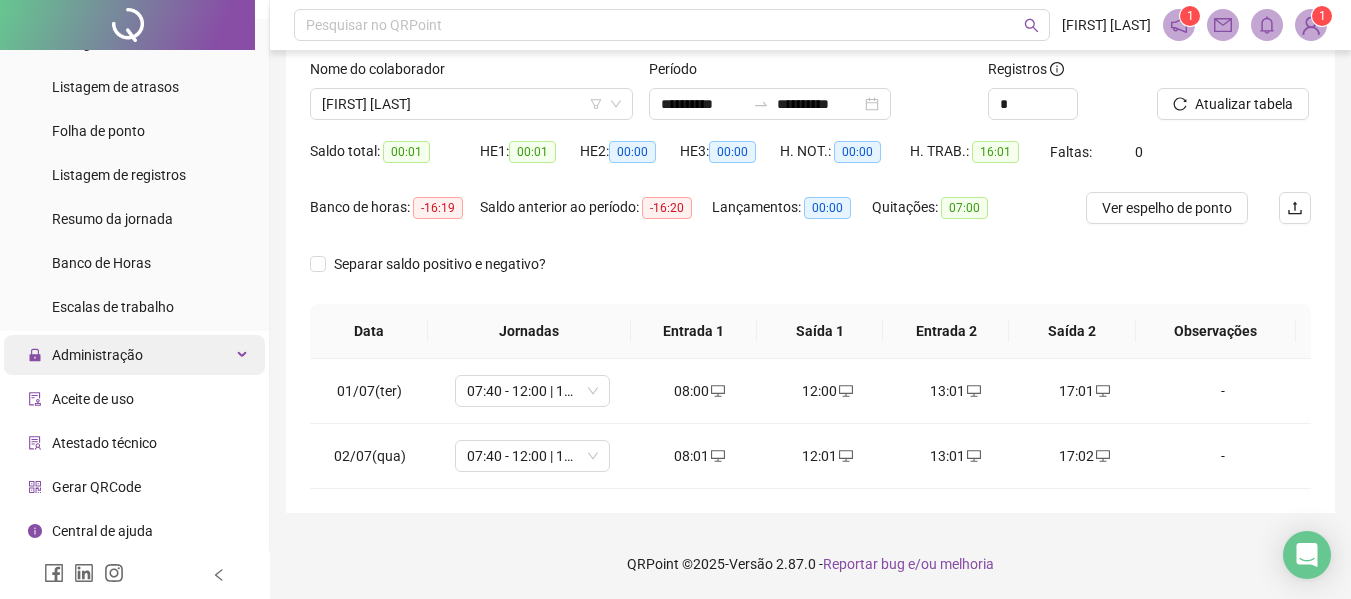 click at bounding box center [244, 355] 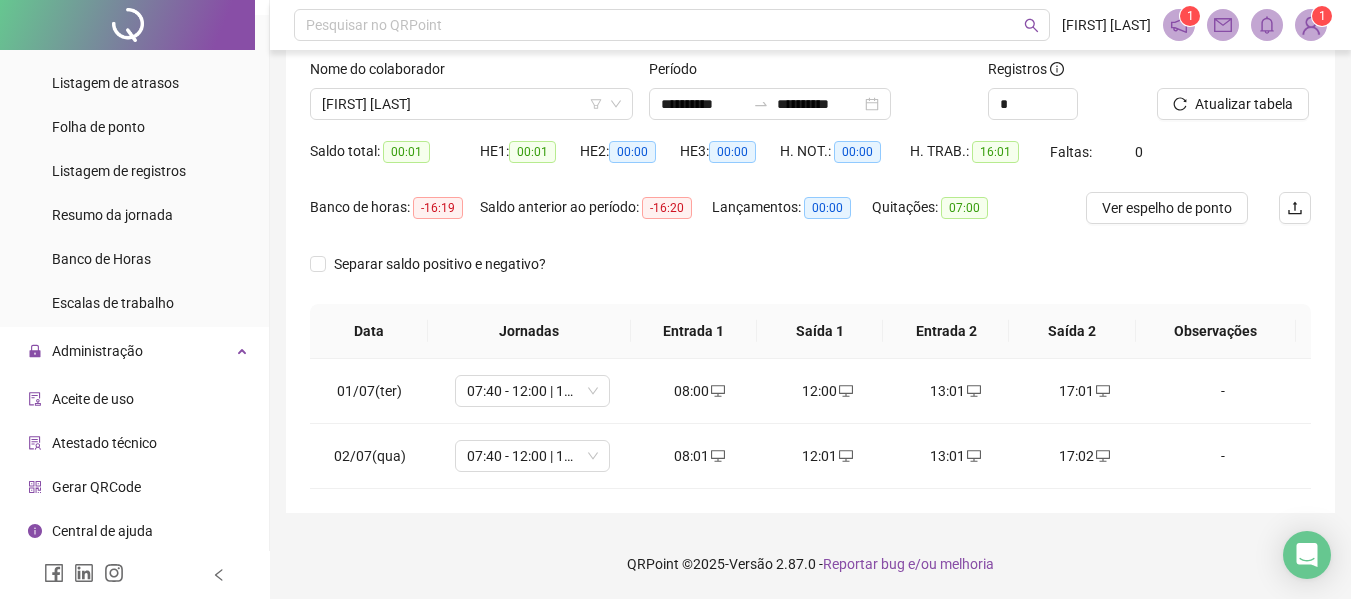 scroll, scrollTop: 639, scrollLeft: 0, axis: vertical 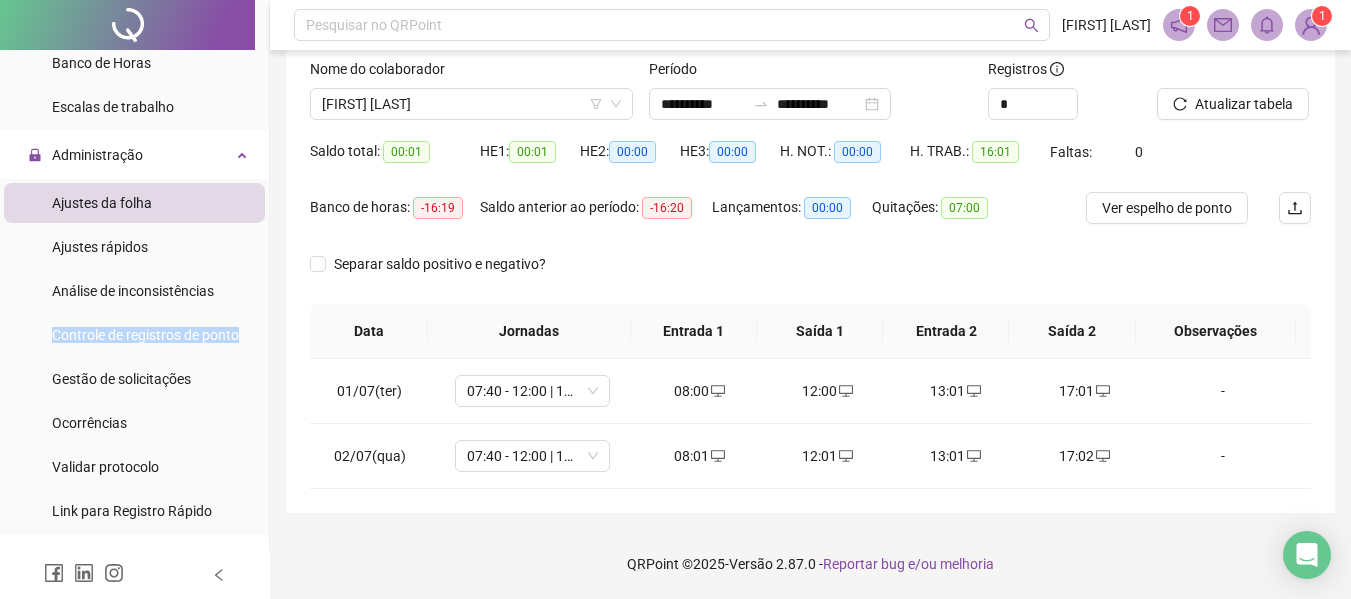drag, startPoint x: 252, startPoint y: 346, endPoint x: 260, endPoint y: 280, distance: 66.48308 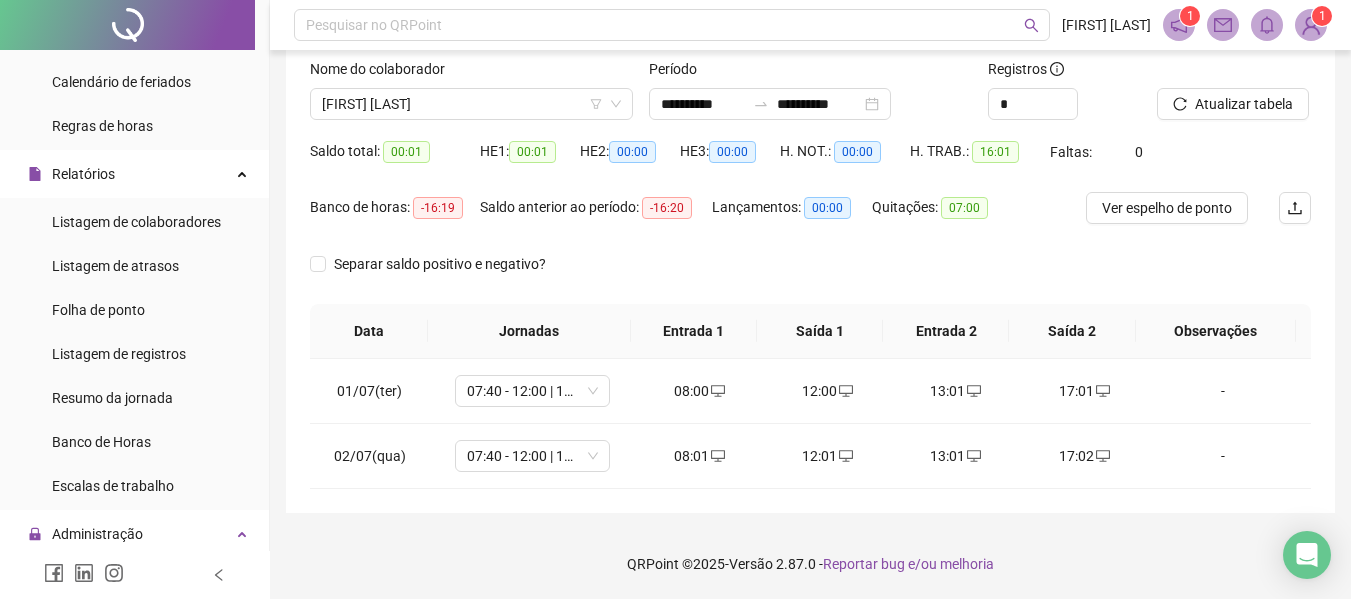 scroll, scrollTop: 257, scrollLeft: 0, axis: vertical 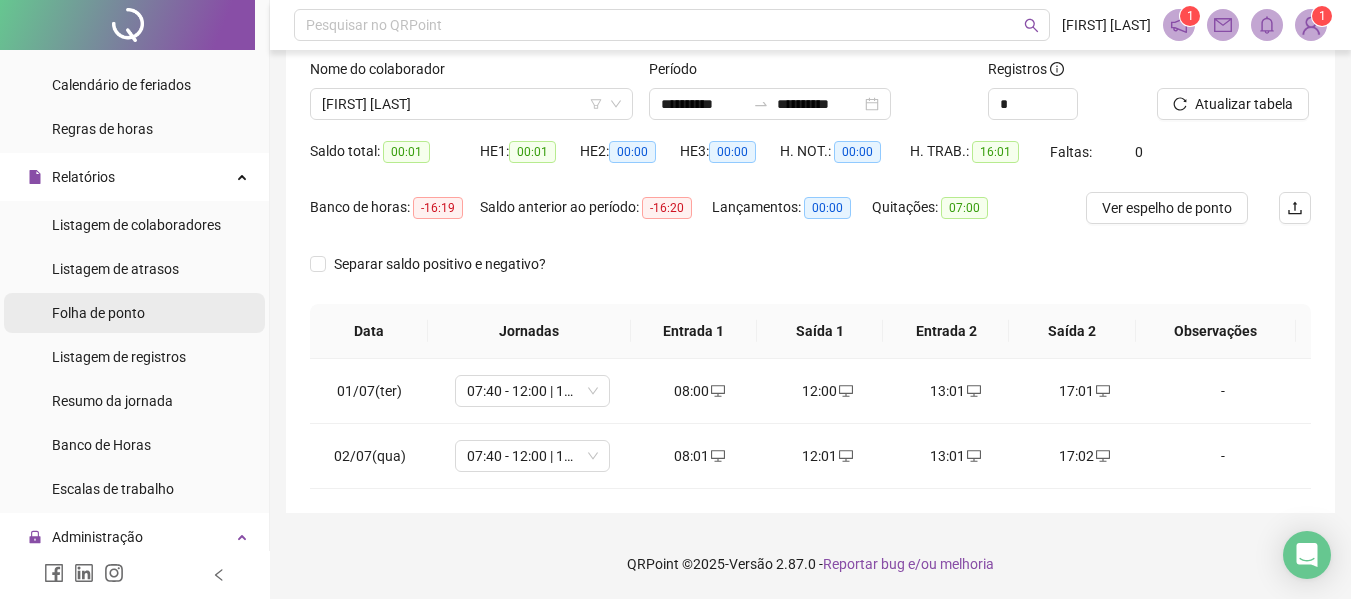 click on "Folha de ponto" at bounding box center (98, 313) 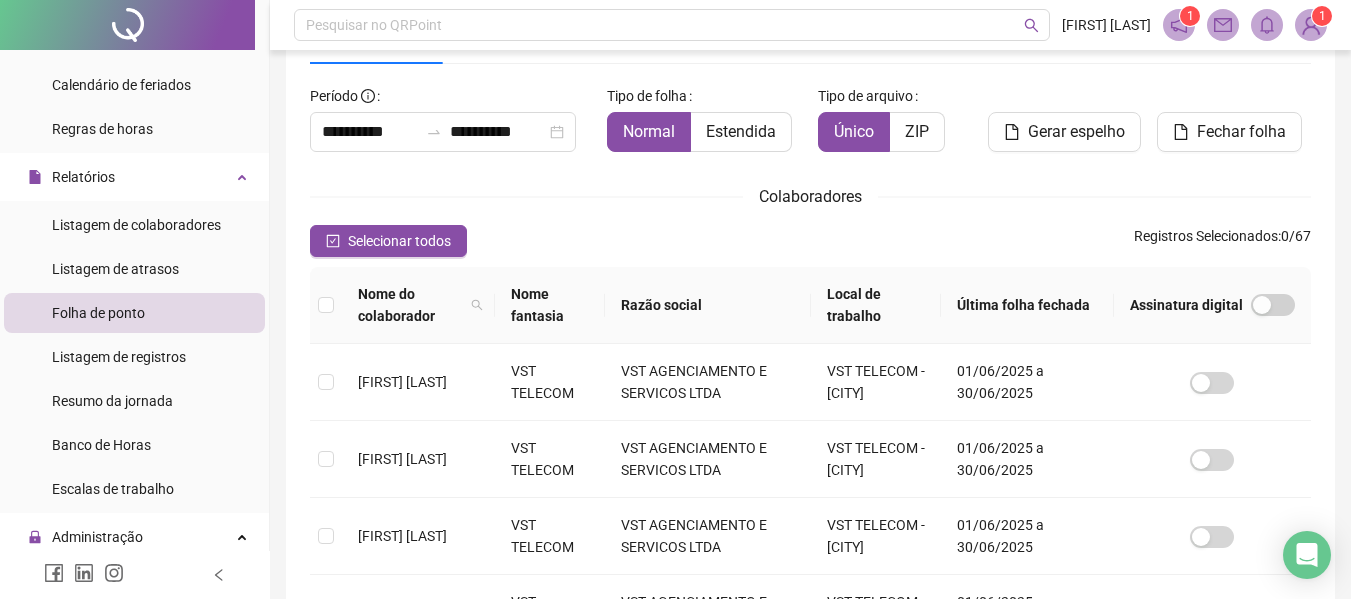 scroll, scrollTop: 110, scrollLeft: 0, axis: vertical 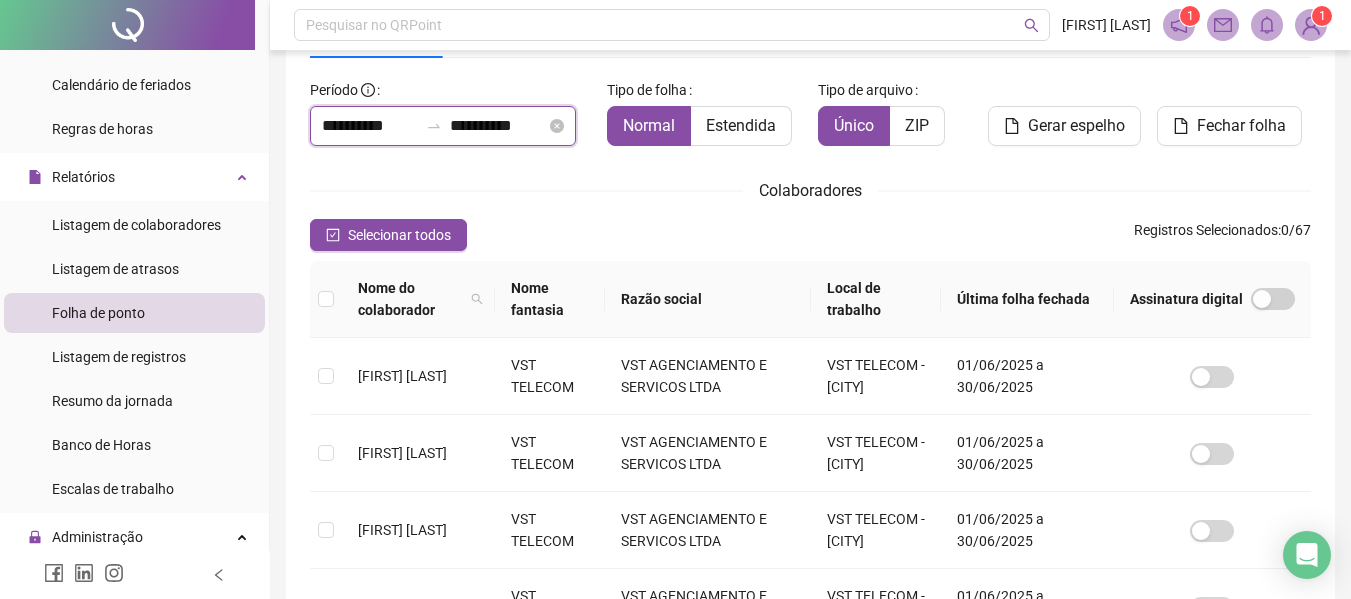 drag, startPoint x: 340, startPoint y: 130, endPoint x: 349, endPoint y: 138, distance: 12.0415945 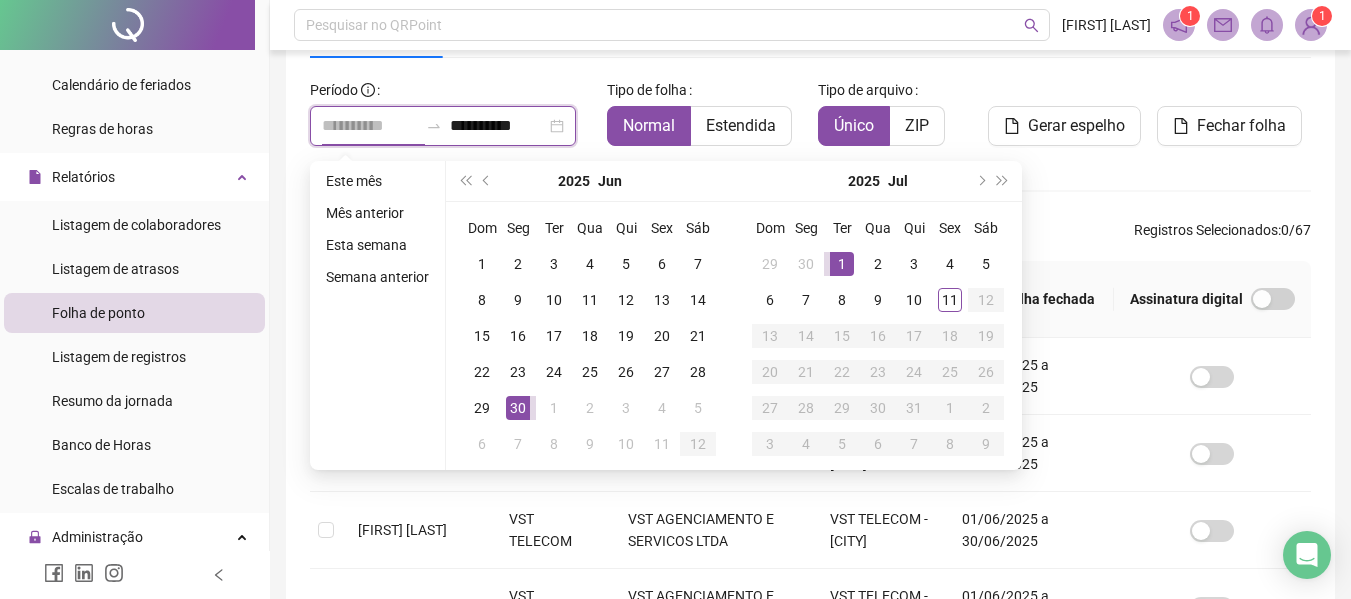 type on "**********" 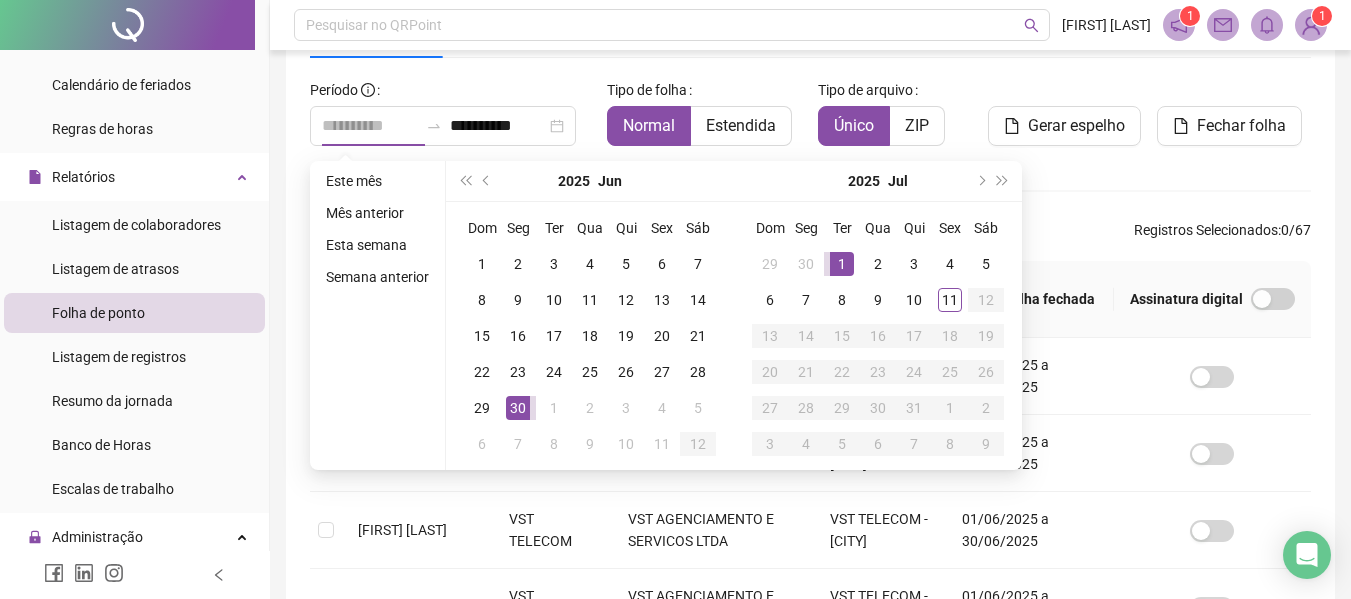 click on "1" at bounding box center [842, 264] 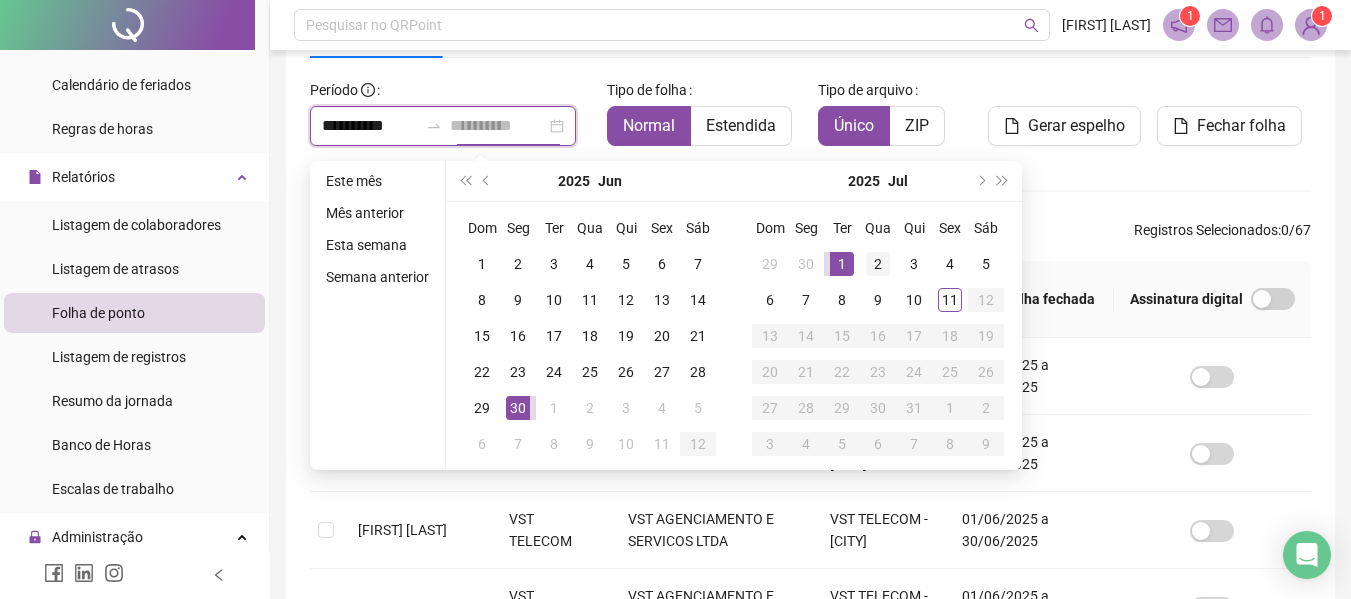 type on "**********" 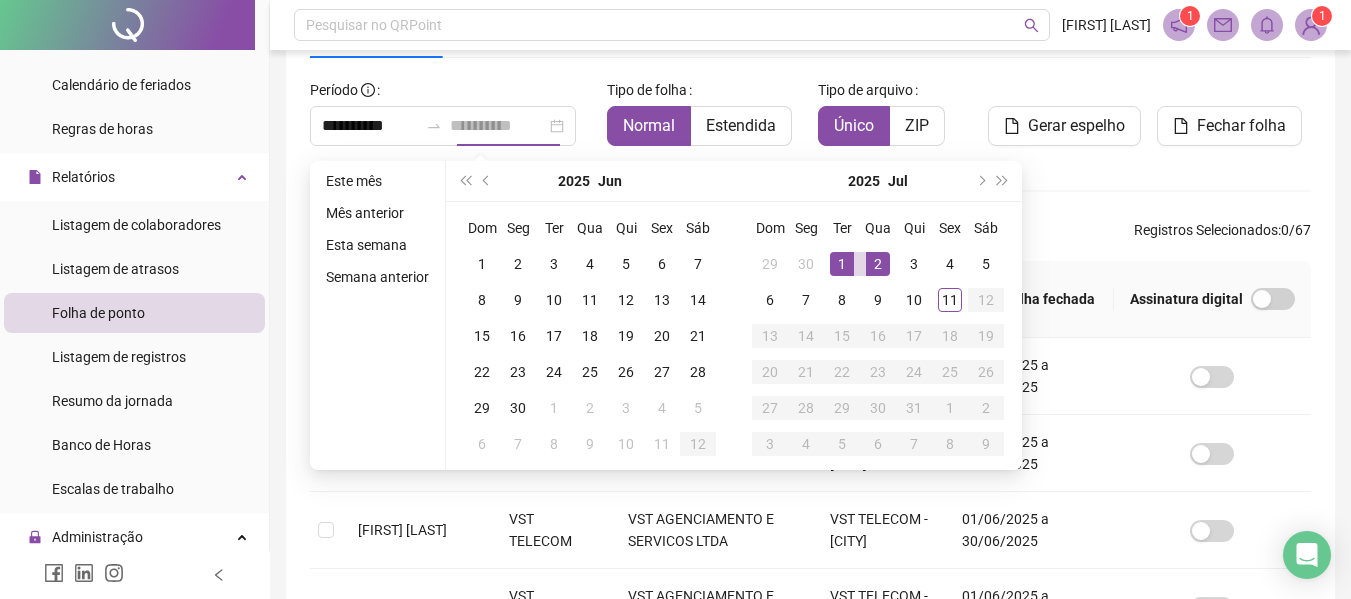 click on "2" at bounding box center [878, 264] 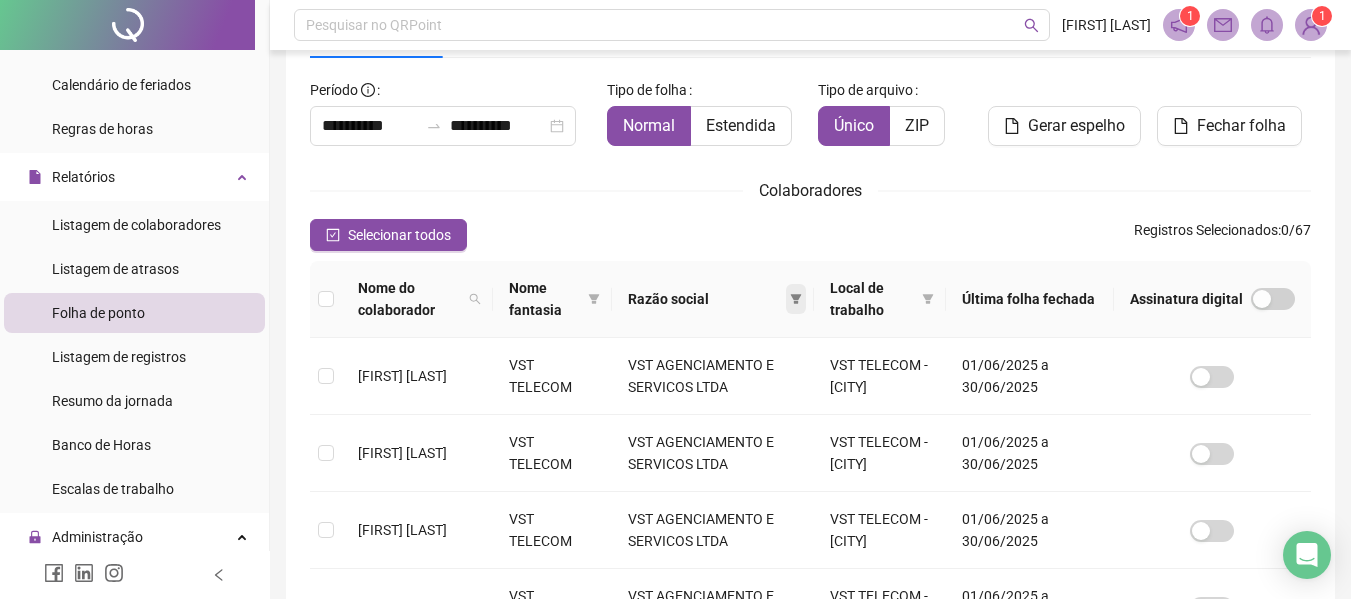 click at bounding box center (796, 299) 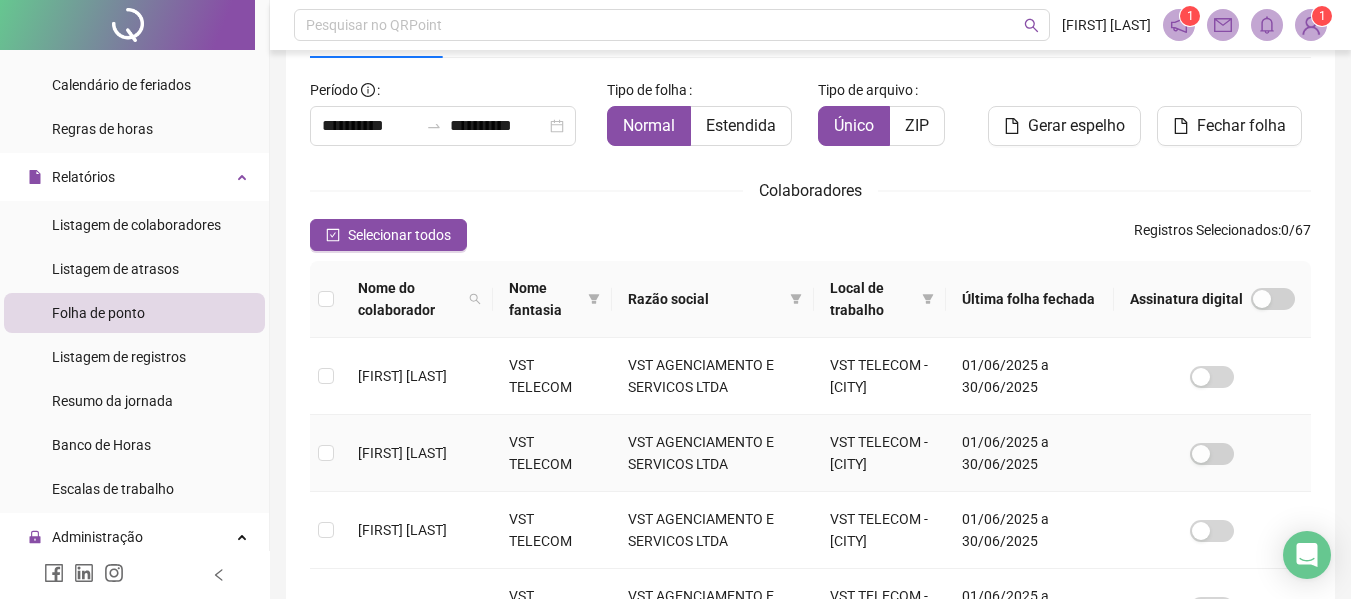 click on "VST AGENCIAMENTO E SERVICOS LTDA" at bounding box center (712, 453) 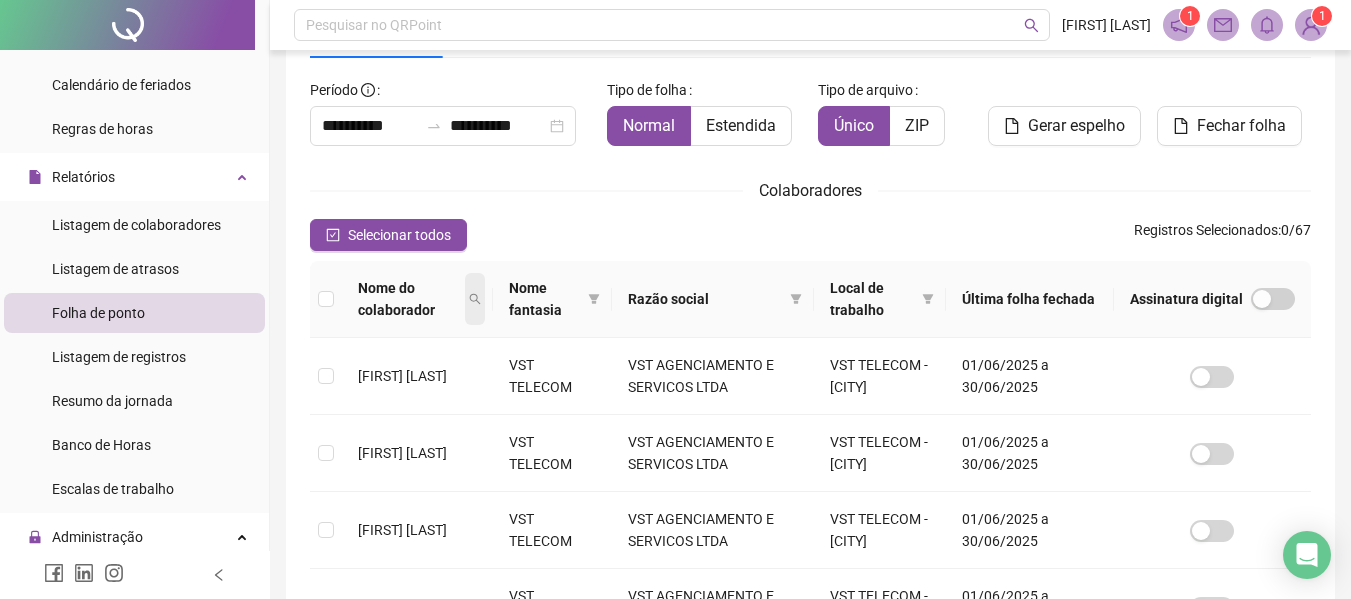 click 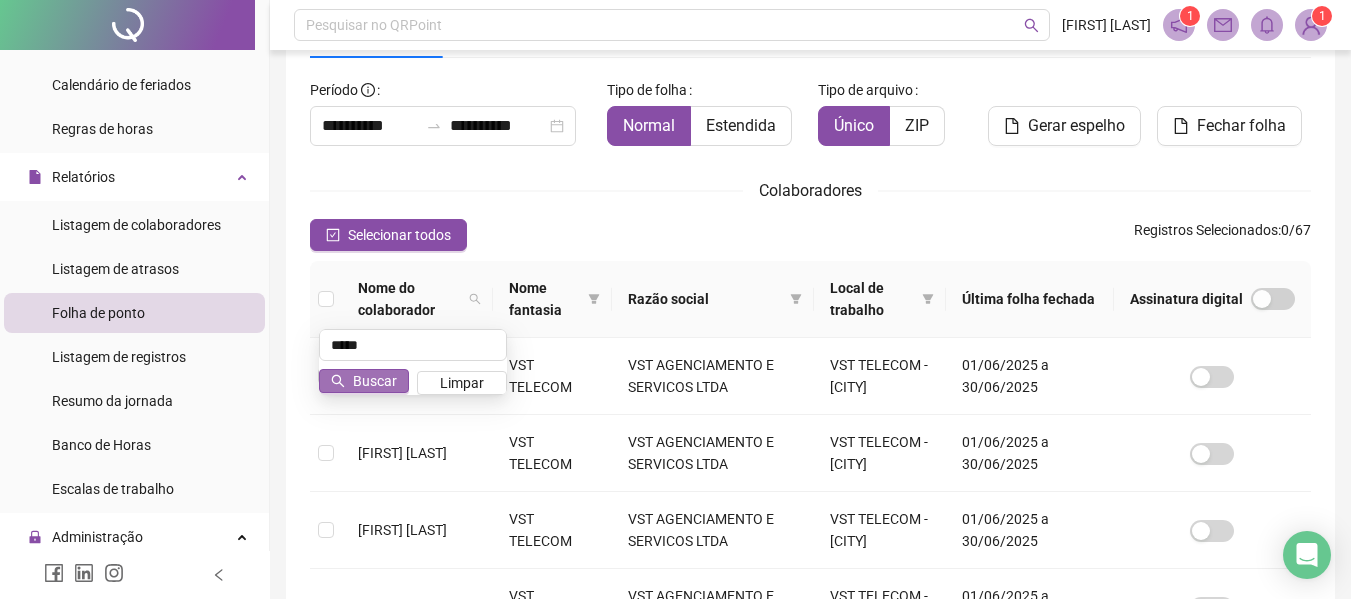 type on "*****" 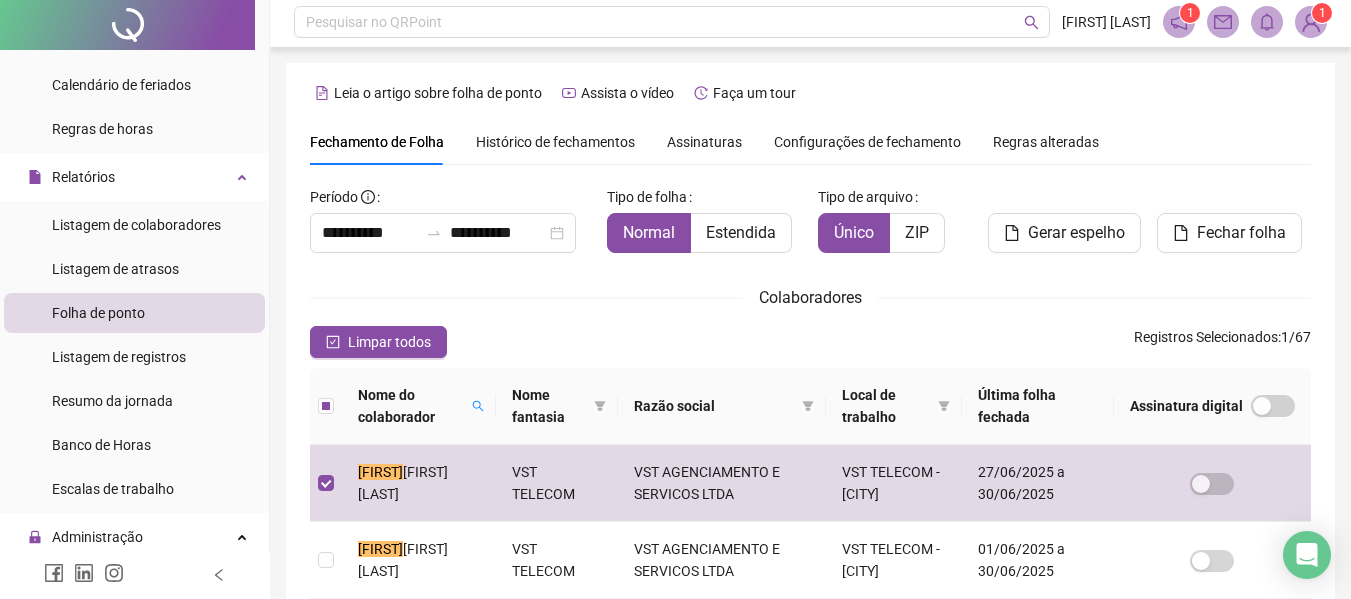 scroll, scrollTop: 0, scrollLeft: 0, axis: both 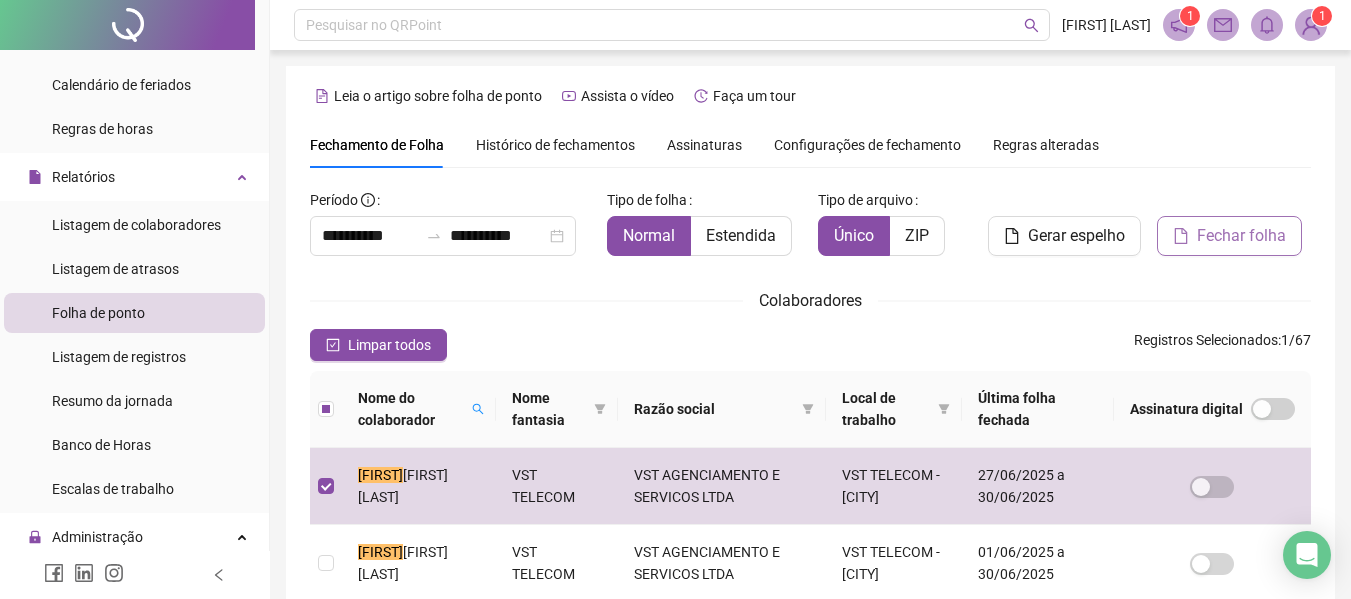 click on "Fechar folha" at bounding box center [1241, 236] 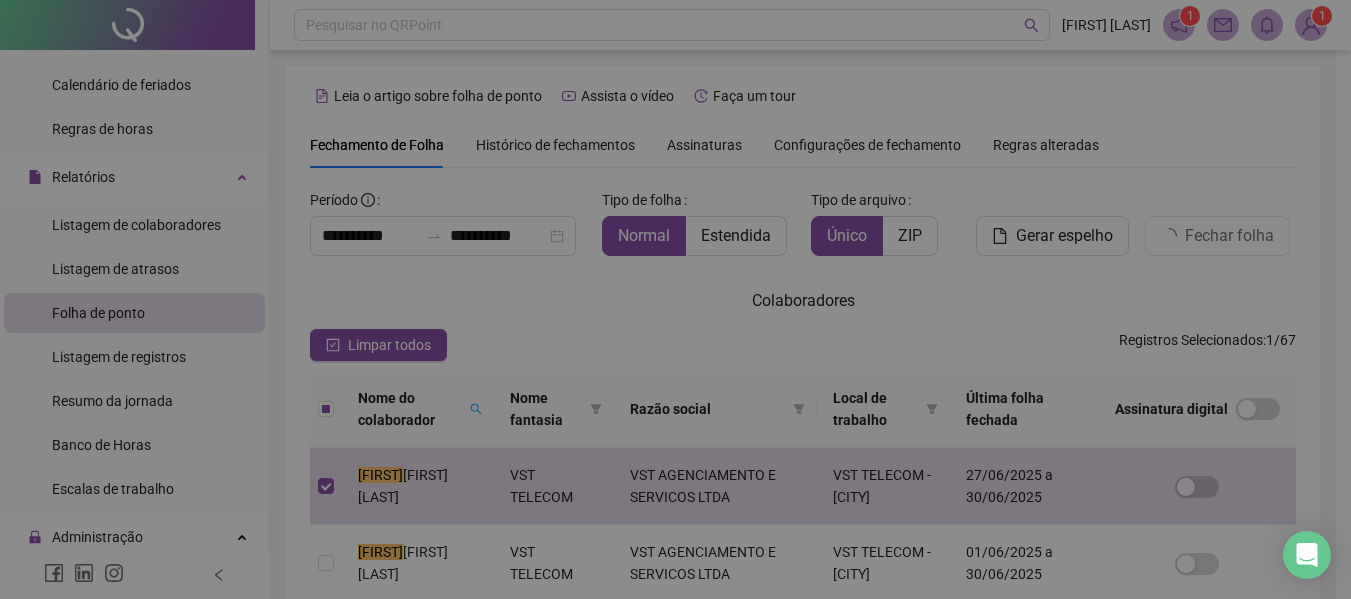 scroll, scrollTop: 110, scrollLeft: 0, axis: vertical 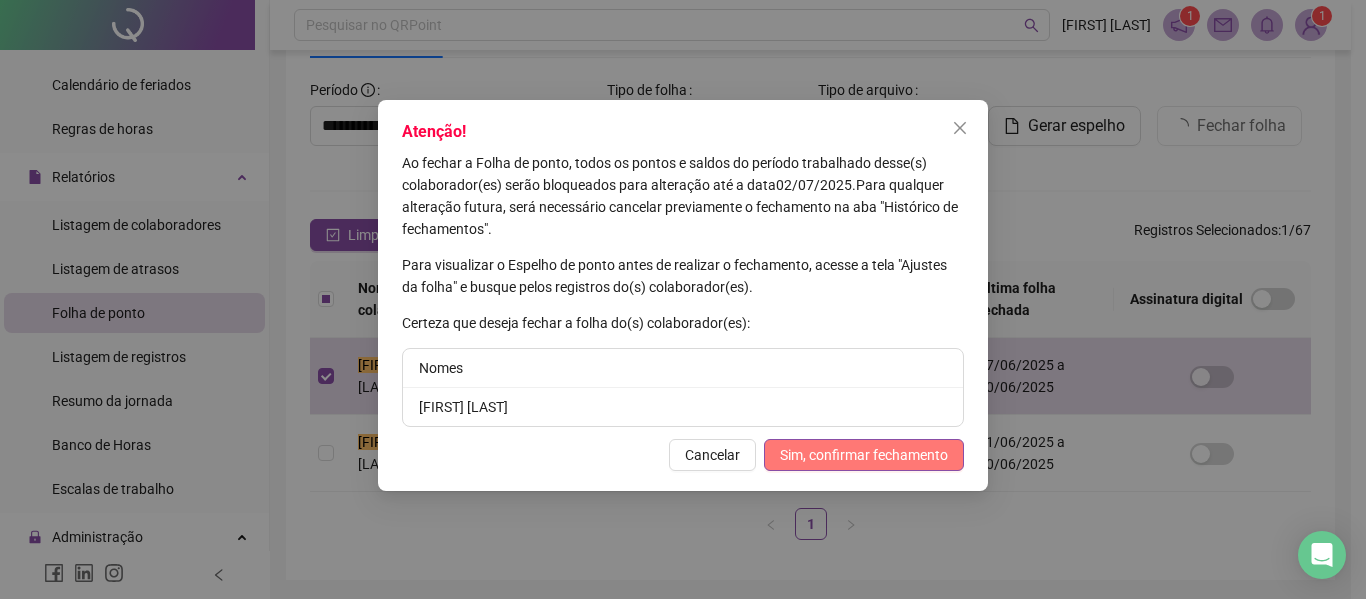 click on "Sim, confirmar fechamento" at bounding box center (864, 455) 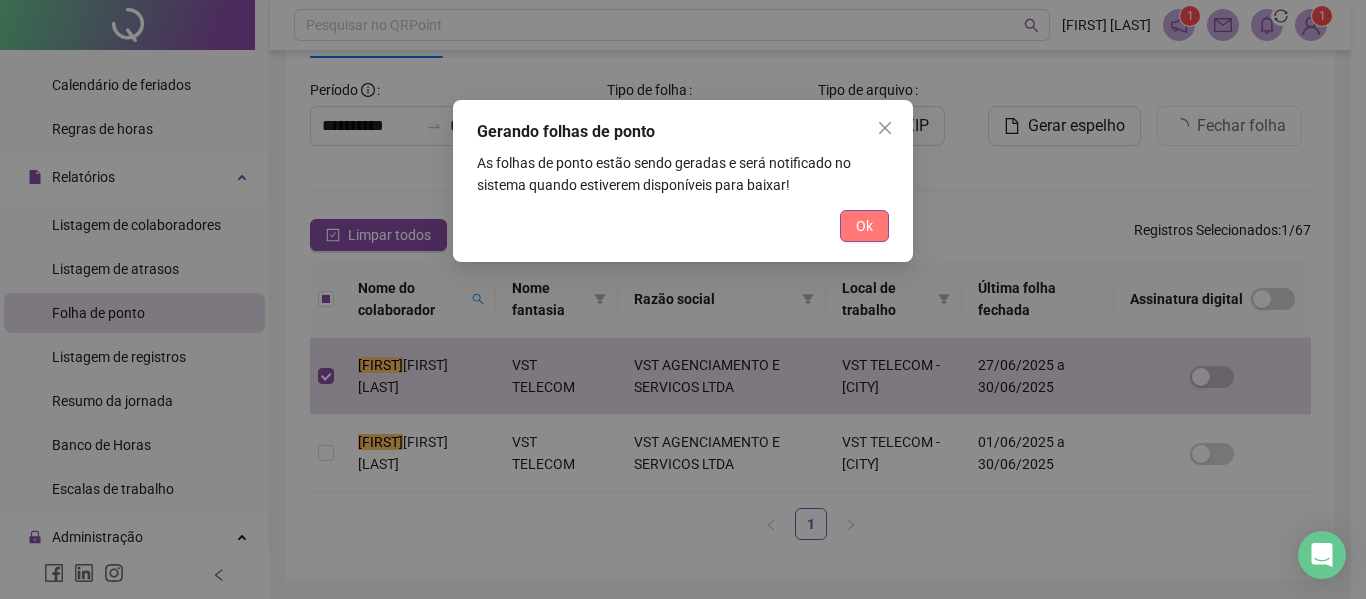 click on "Ok" at bounding box center (864, 226) 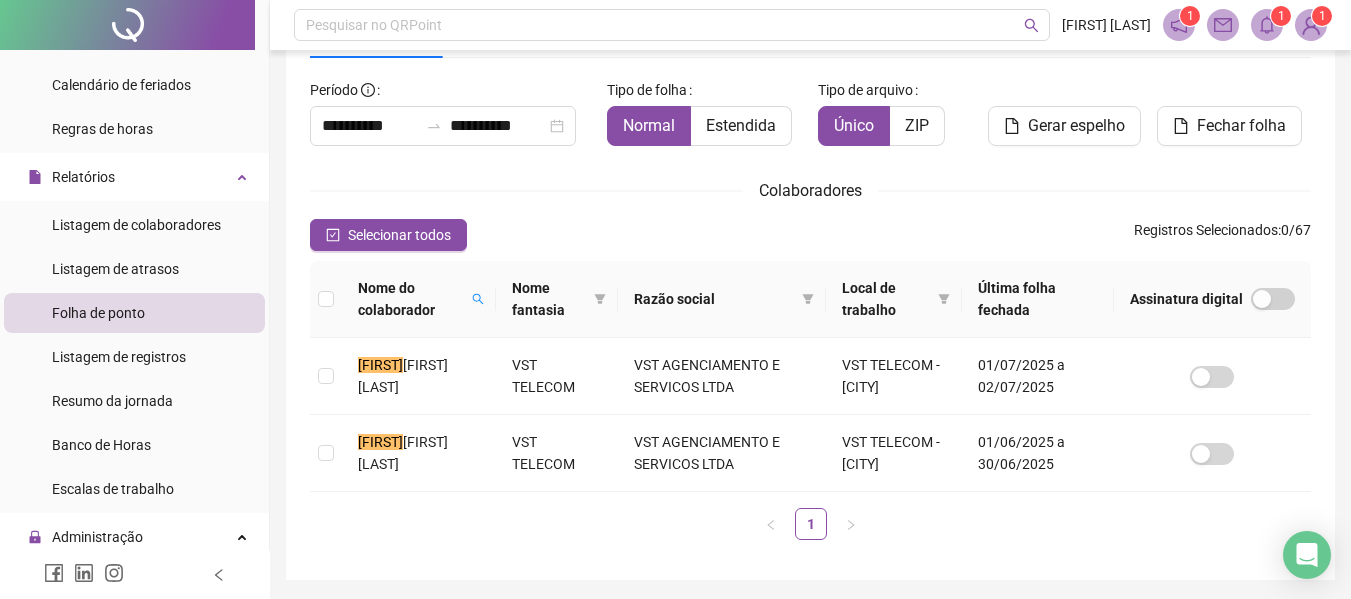click on "1" at bounding box center (1281, 16) 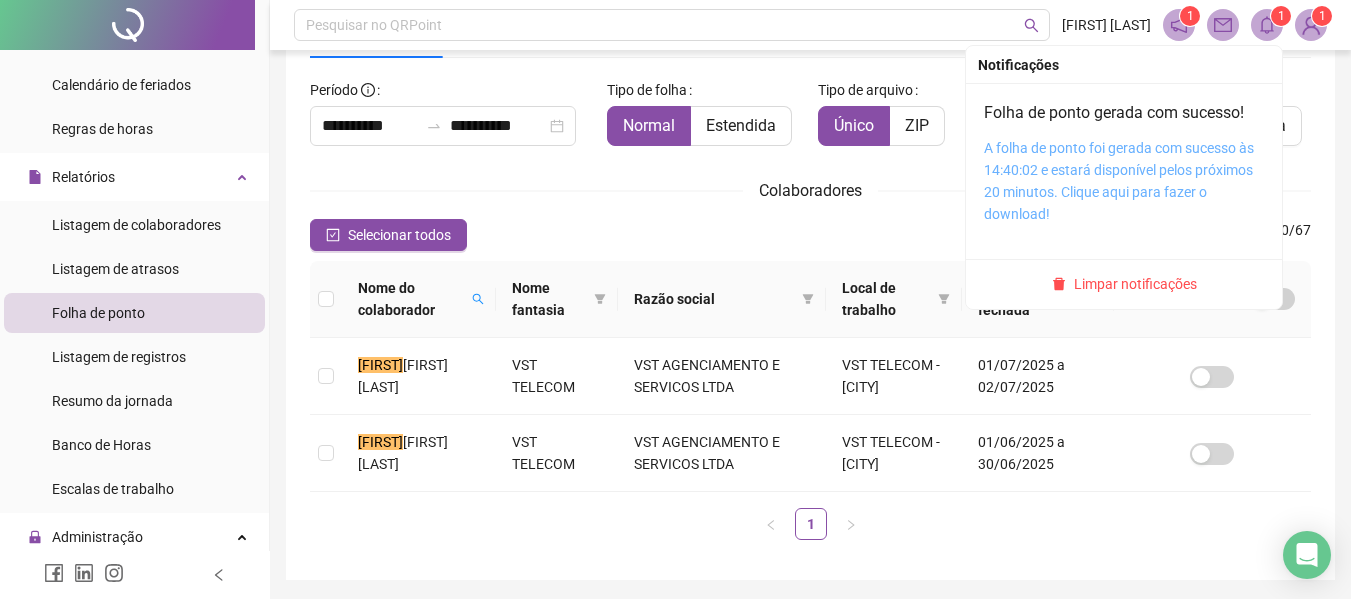 click on "A folha de ponto foi gerada com sucesso às 14:40:02 e estará disponível pelos próximos 20 minutos.
Clique aqui para fazer o download!" at bounding box center (1119, 181) 